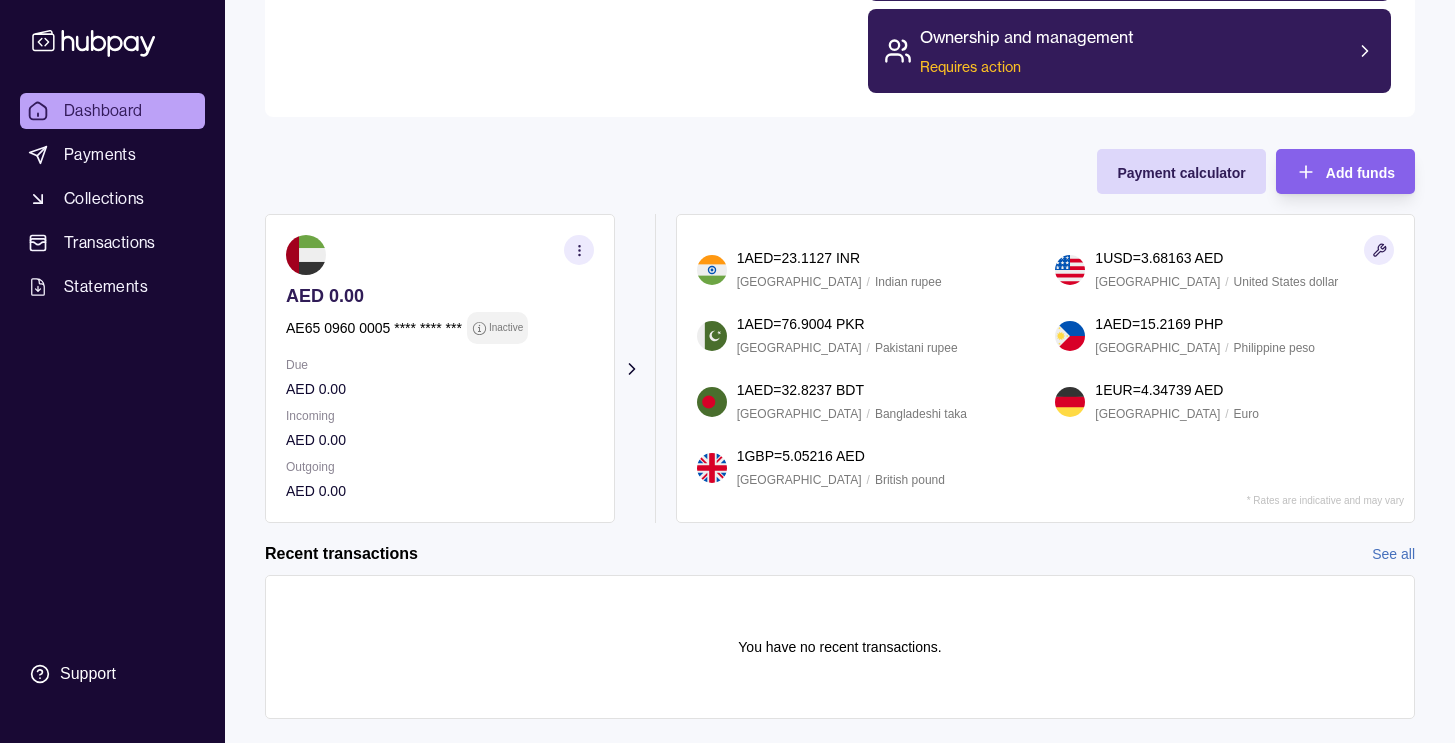 scroll, scrollTop: 457, scrollLeft: 0, axis: vertical 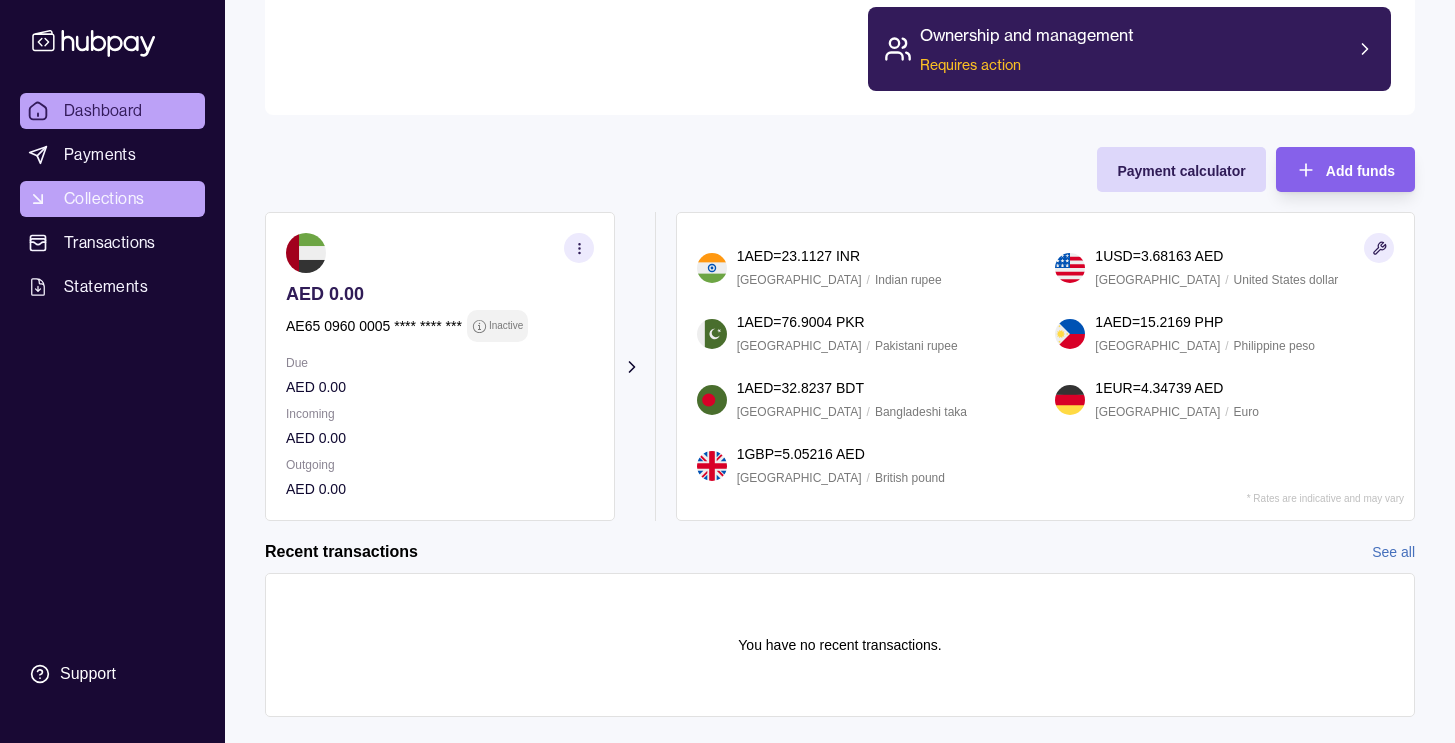 click on "Collections" at bounding box center [104, 199] 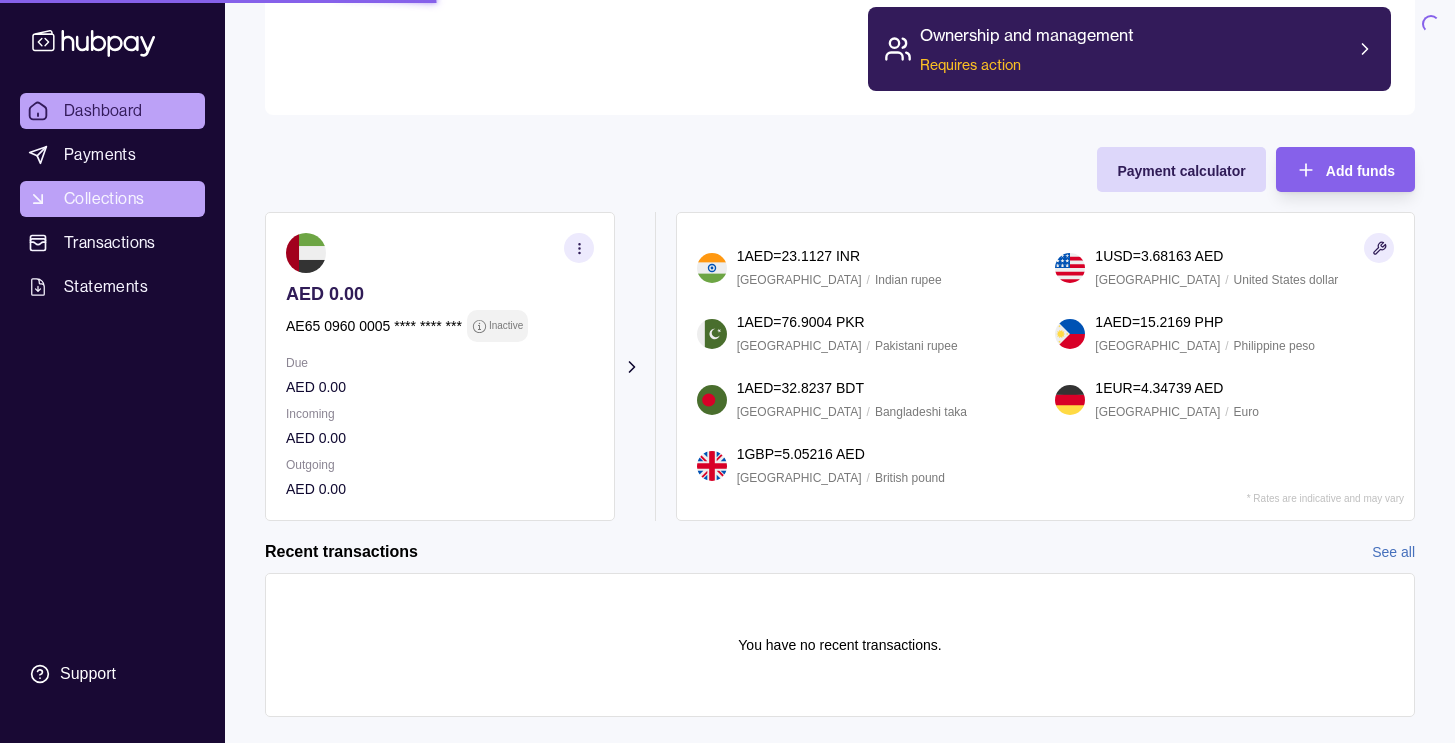 scroll, scrollTop: 0, scrollLeft: 0, axis: both 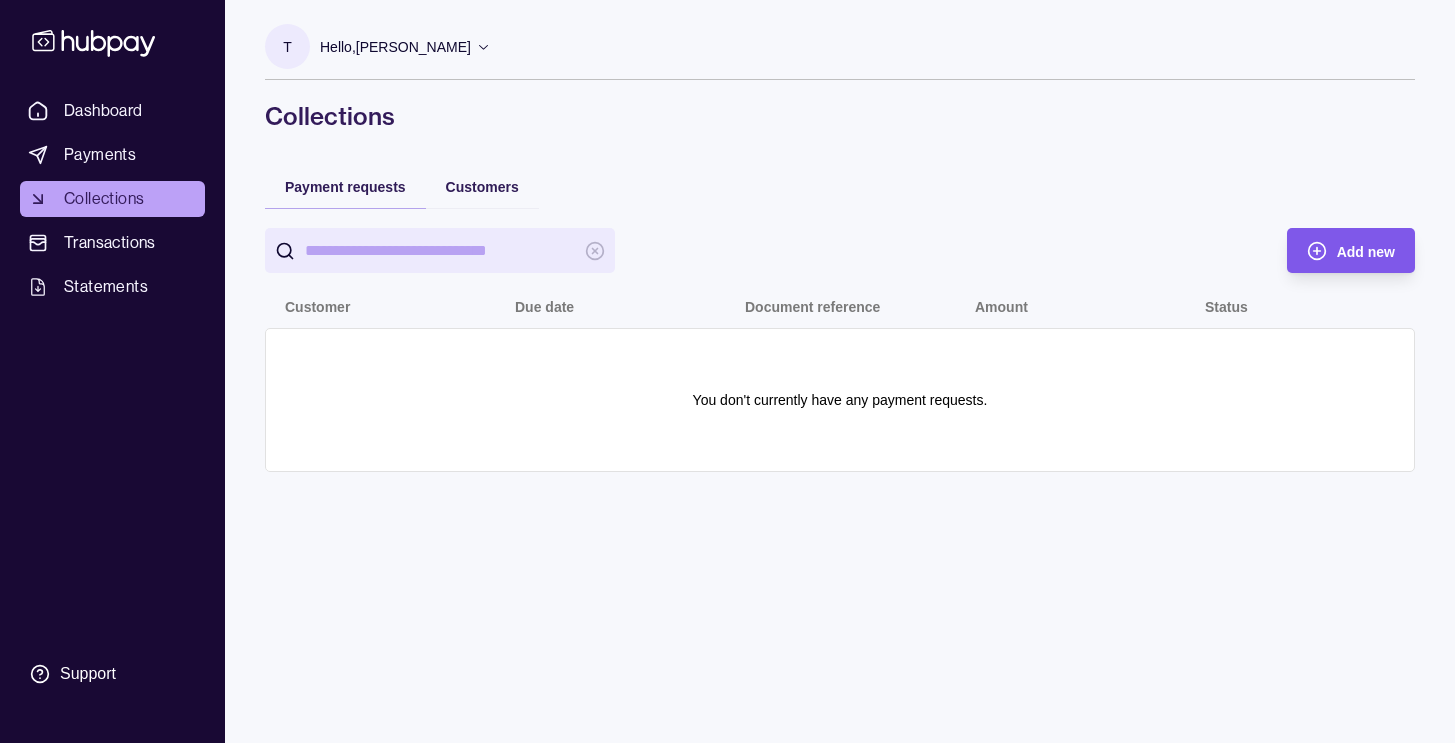 click on "Add new" at bounding box center [1366, 252] 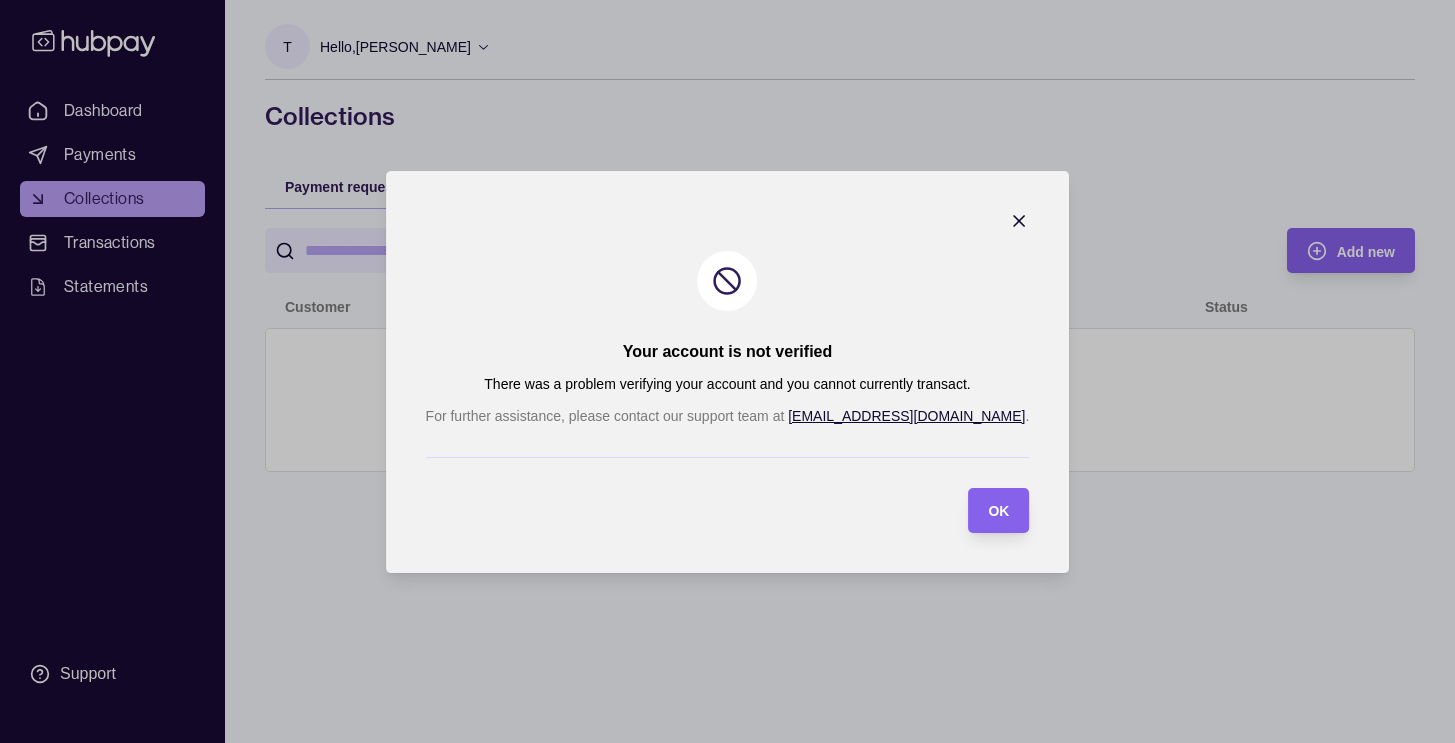 click on "Your account is not verified There was a problem verifying your account and you cannot currently transact. For further assistance, please contact our support team at   help@hubpay.ae . OK" at bounding box center [728, 372] 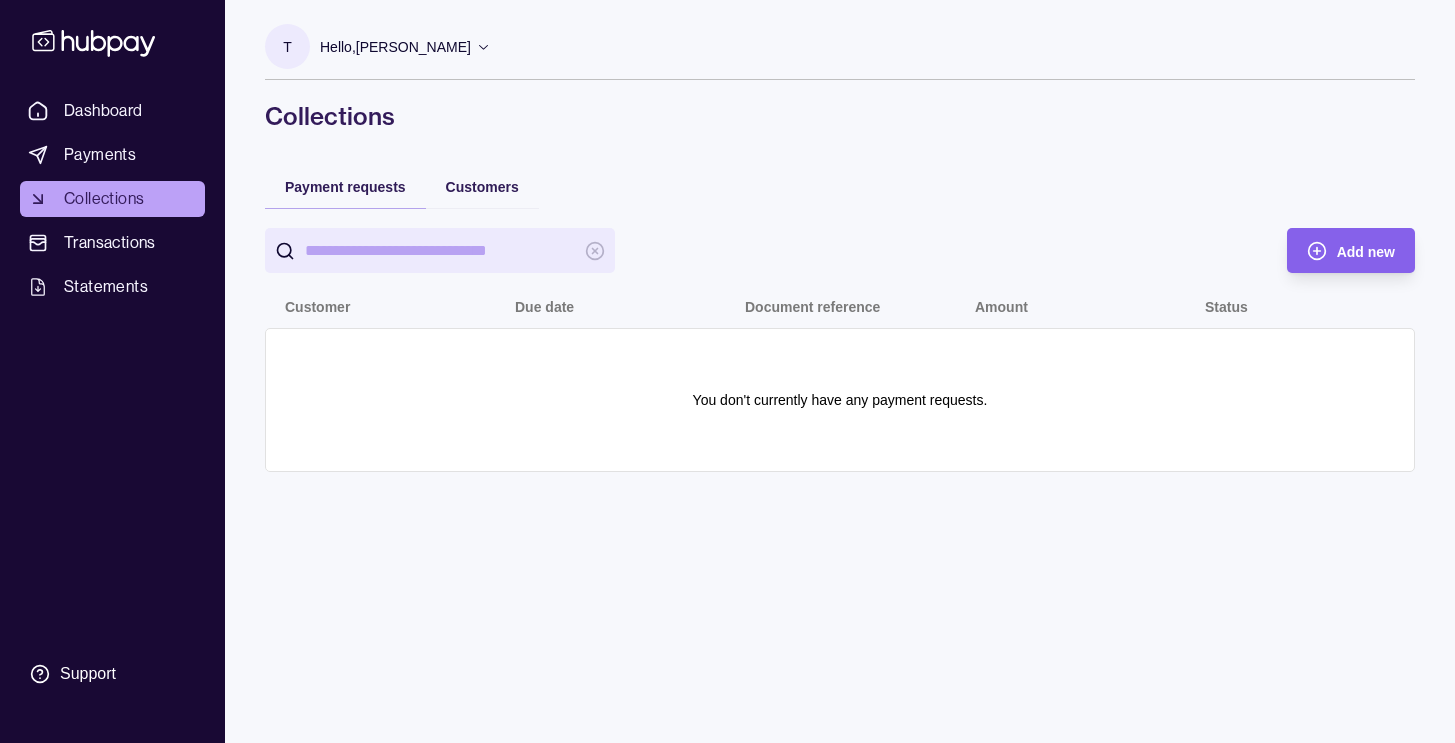 click on "Hello,  [PERSON_NAME]" at bounding box center (395, 47) 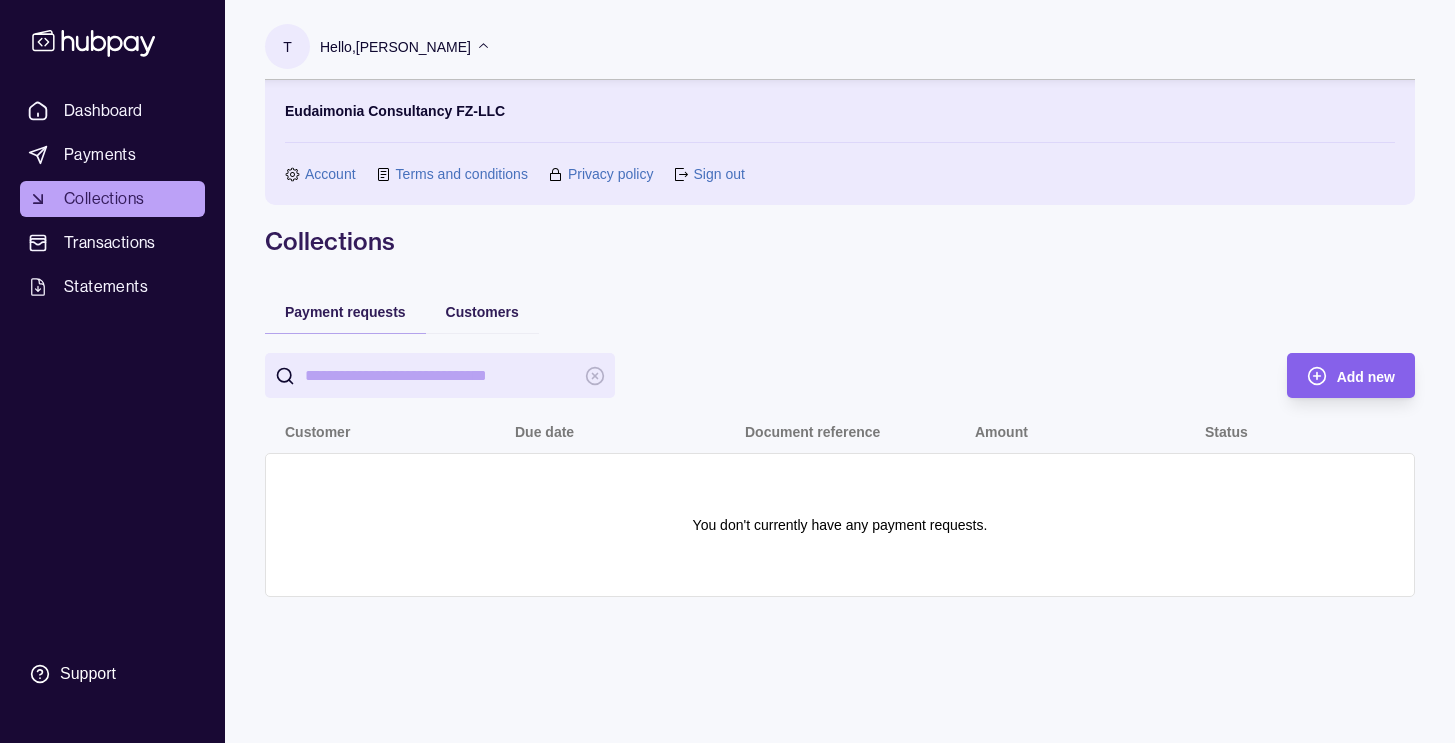 click on "Hello,  [PERSON_NAME]" at bounding box center [395, 47] 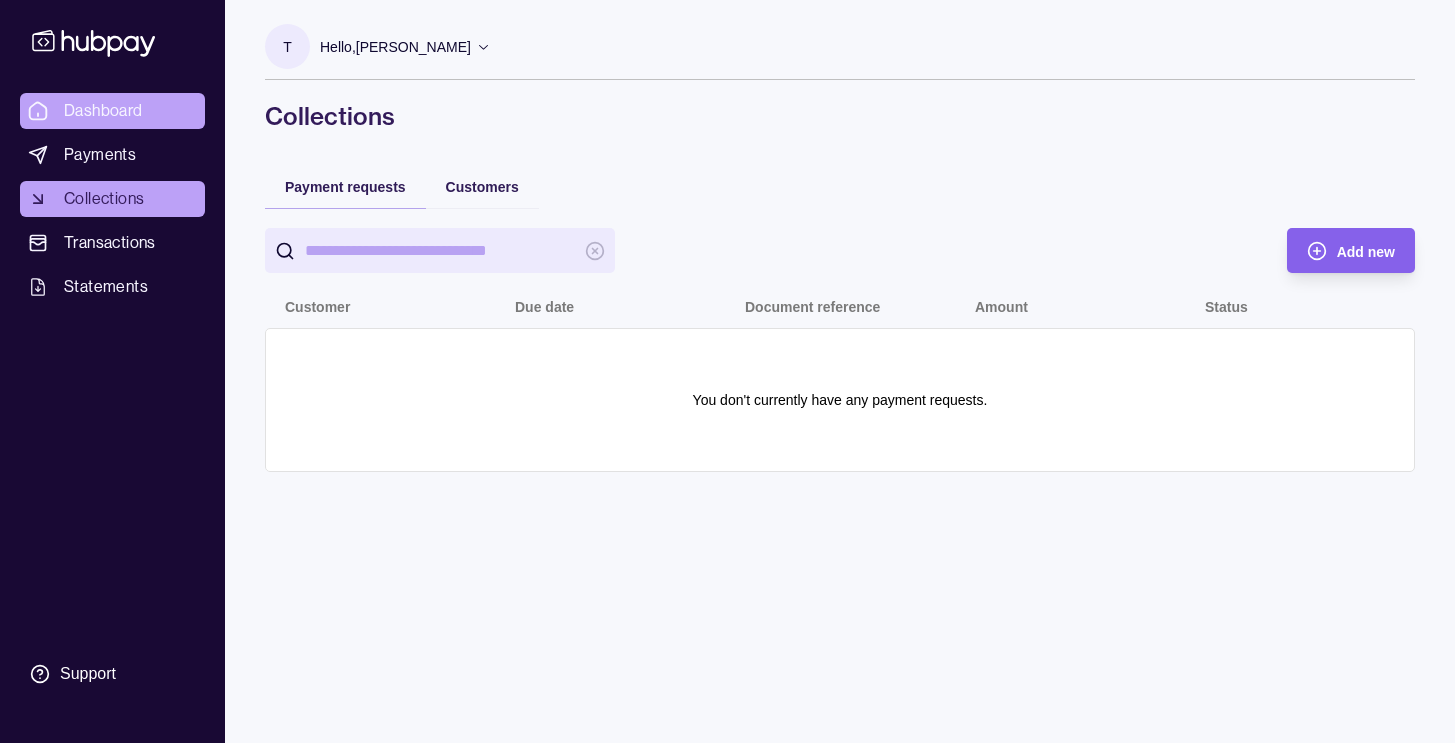 click on "Dashboard" at bounding box center (103, 111) 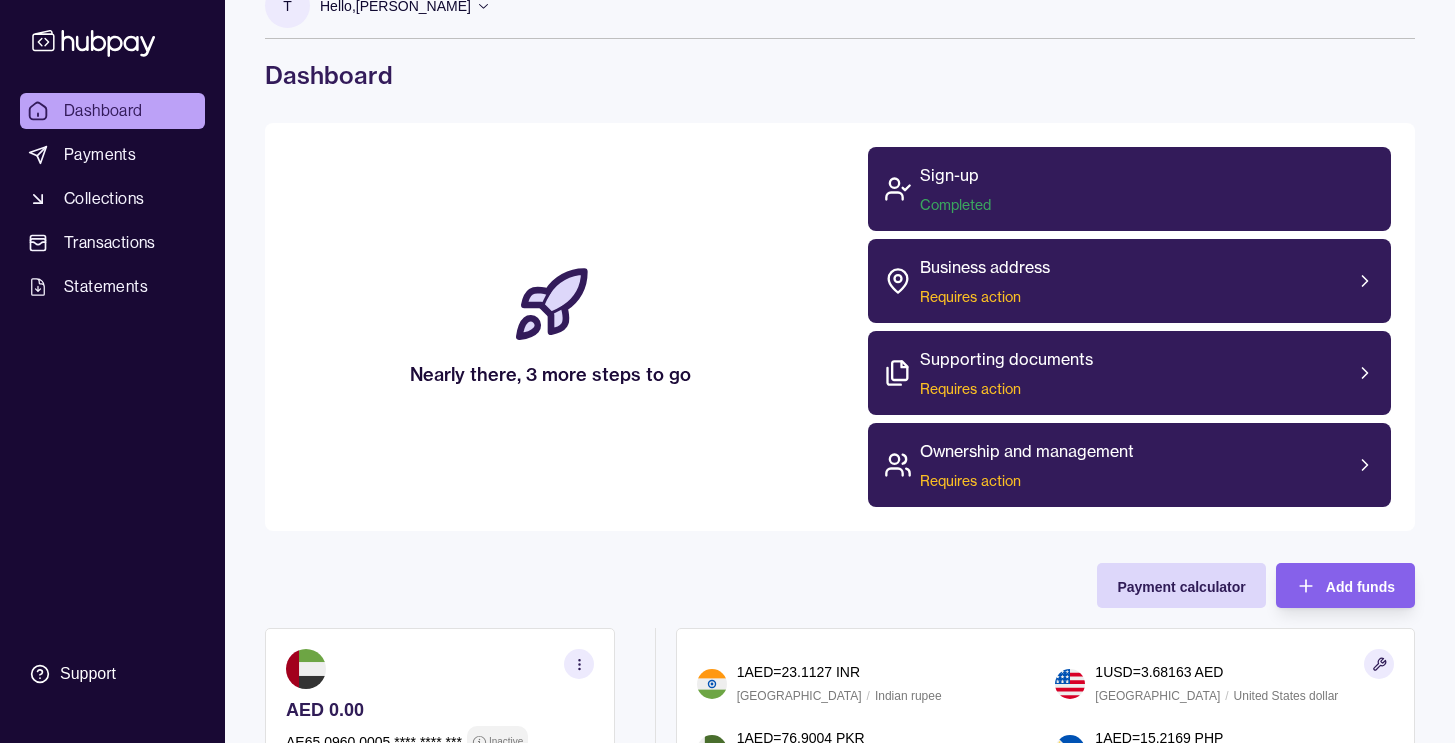 scroll, scrollTop: 47, scrollLeft: 0, axis: vertical 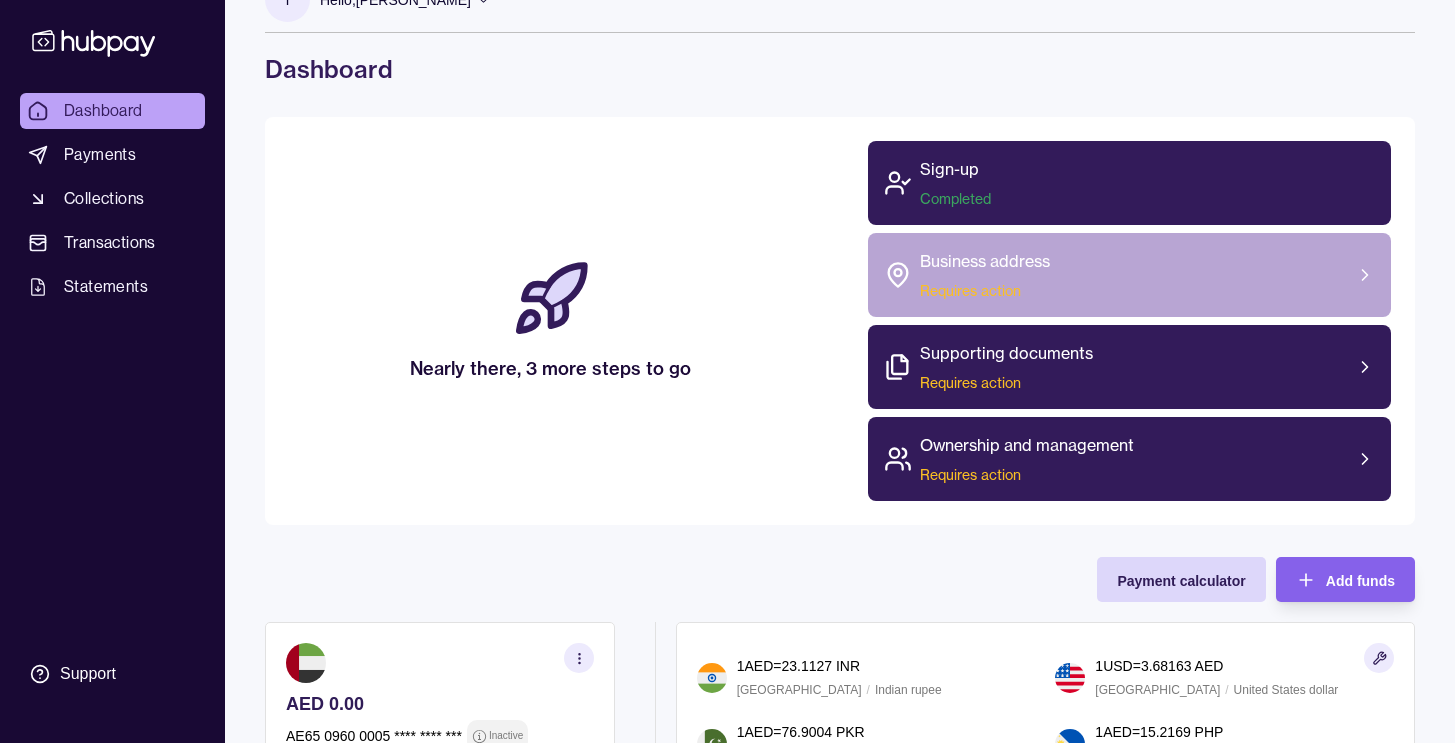 click on "Business address Requires action" at bounding box center [1129, 275] 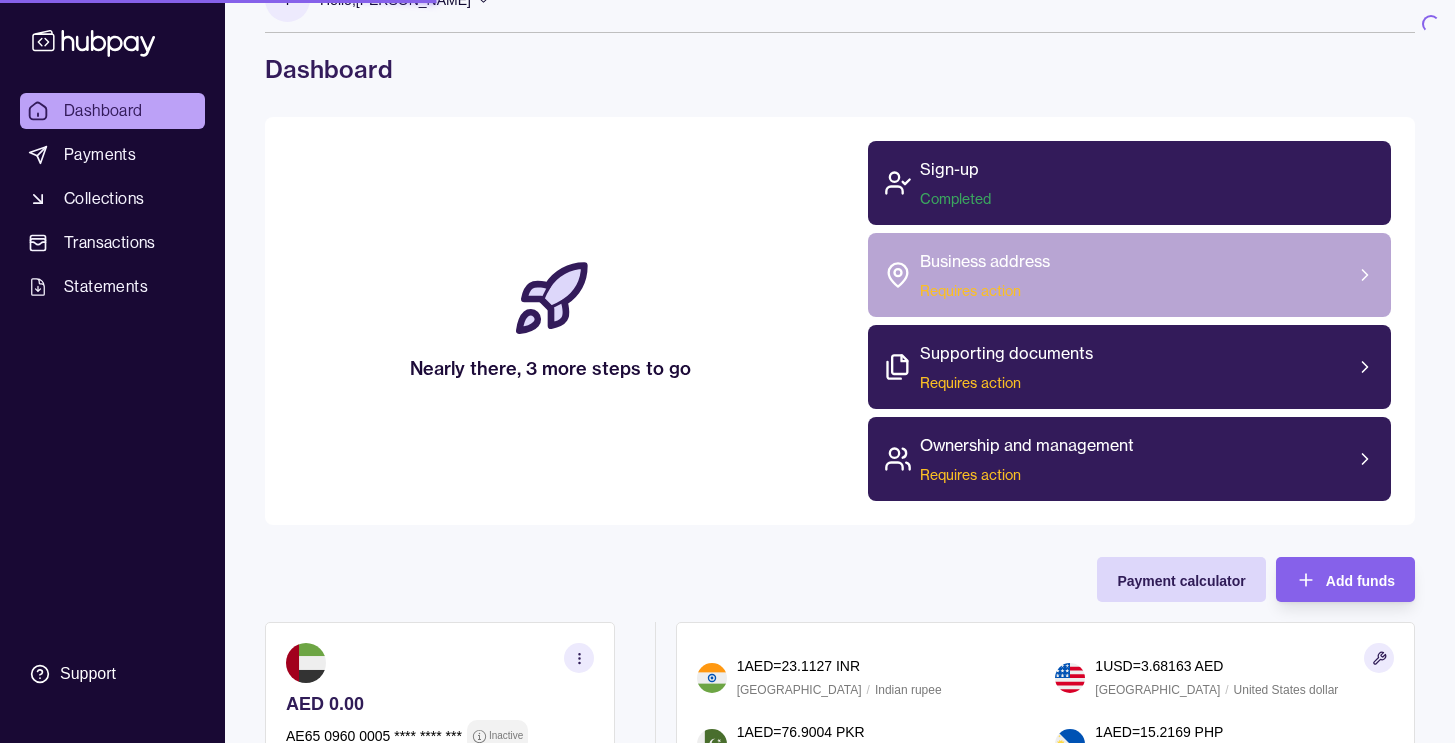 scroll, scrollTop: 0, scrollLeft: 0, axis: both 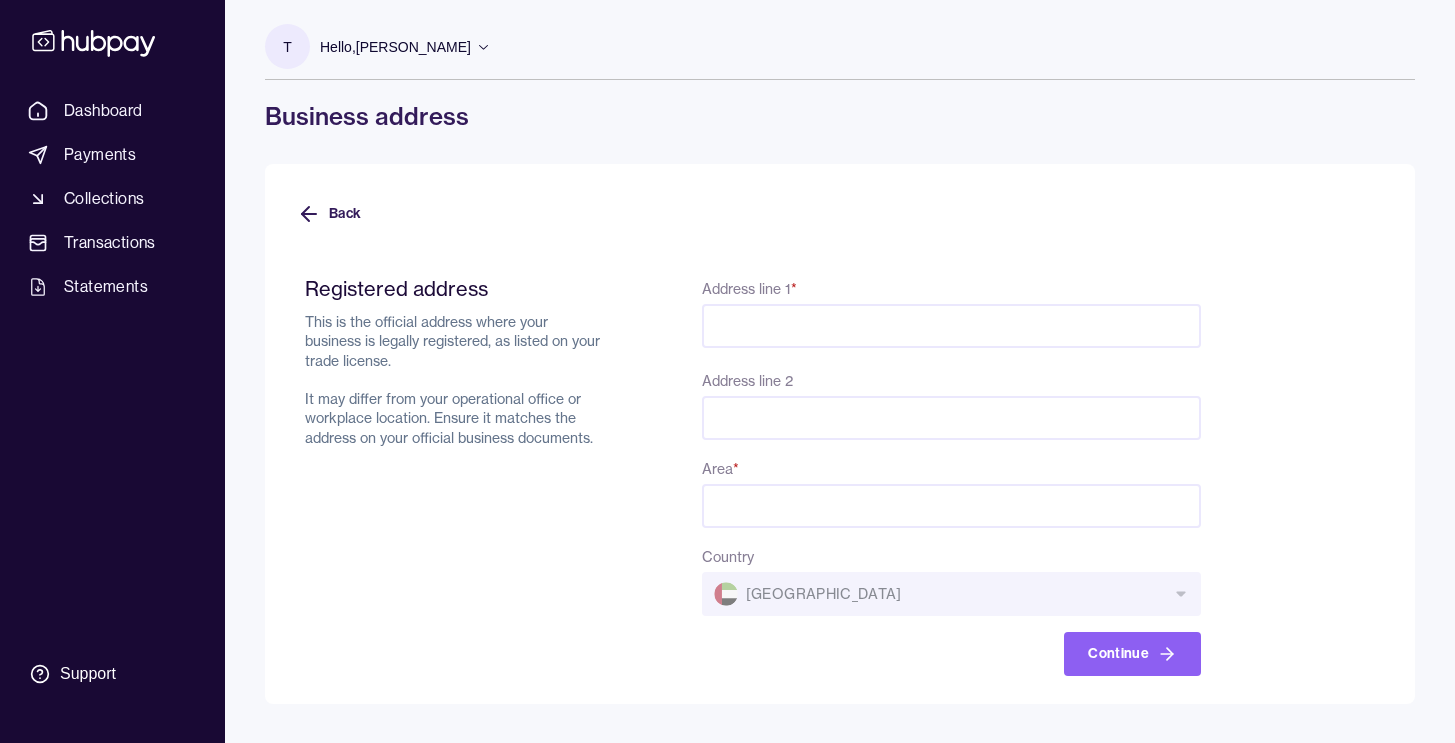 click on "Address line 1 *" at bounding box center [951, 326] 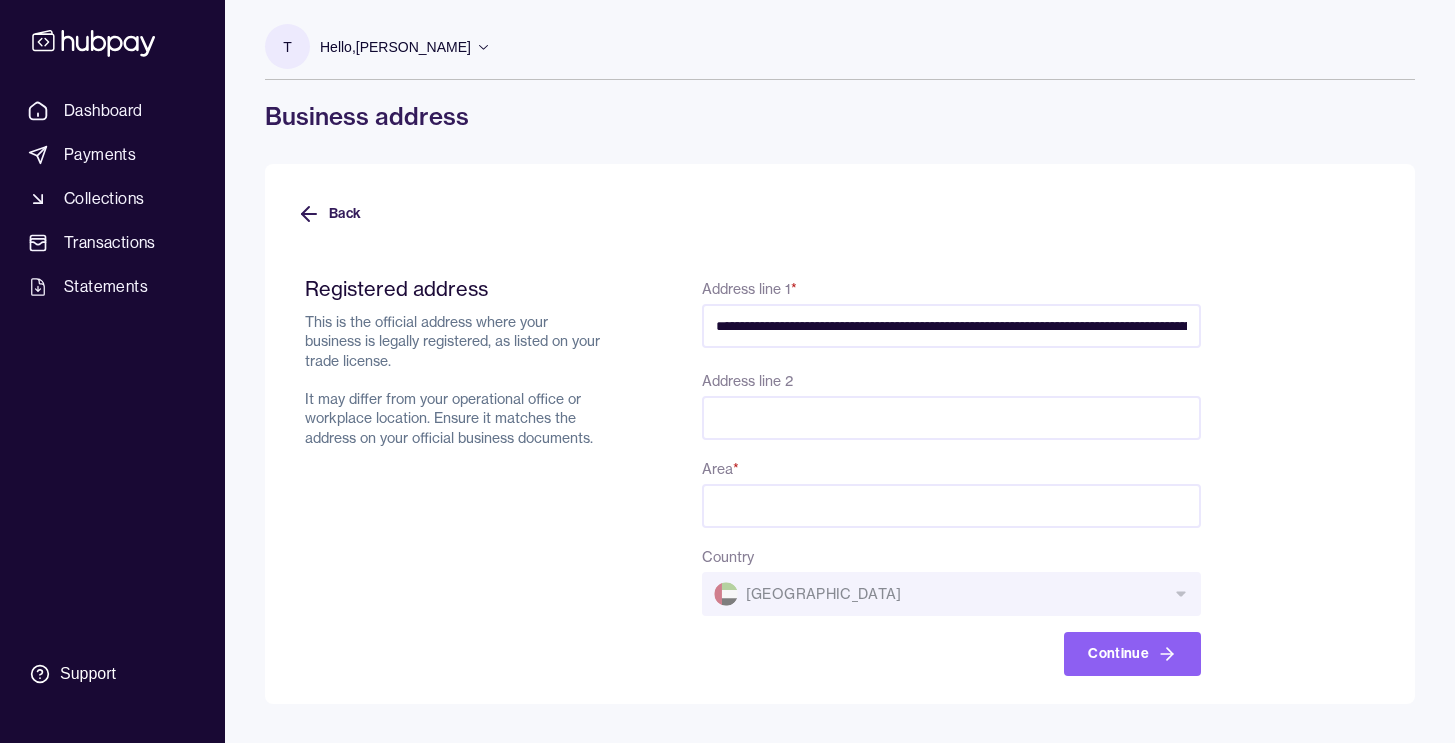 scroll, scrollTop: 0, scrollLeft: 248, axis: horizontal 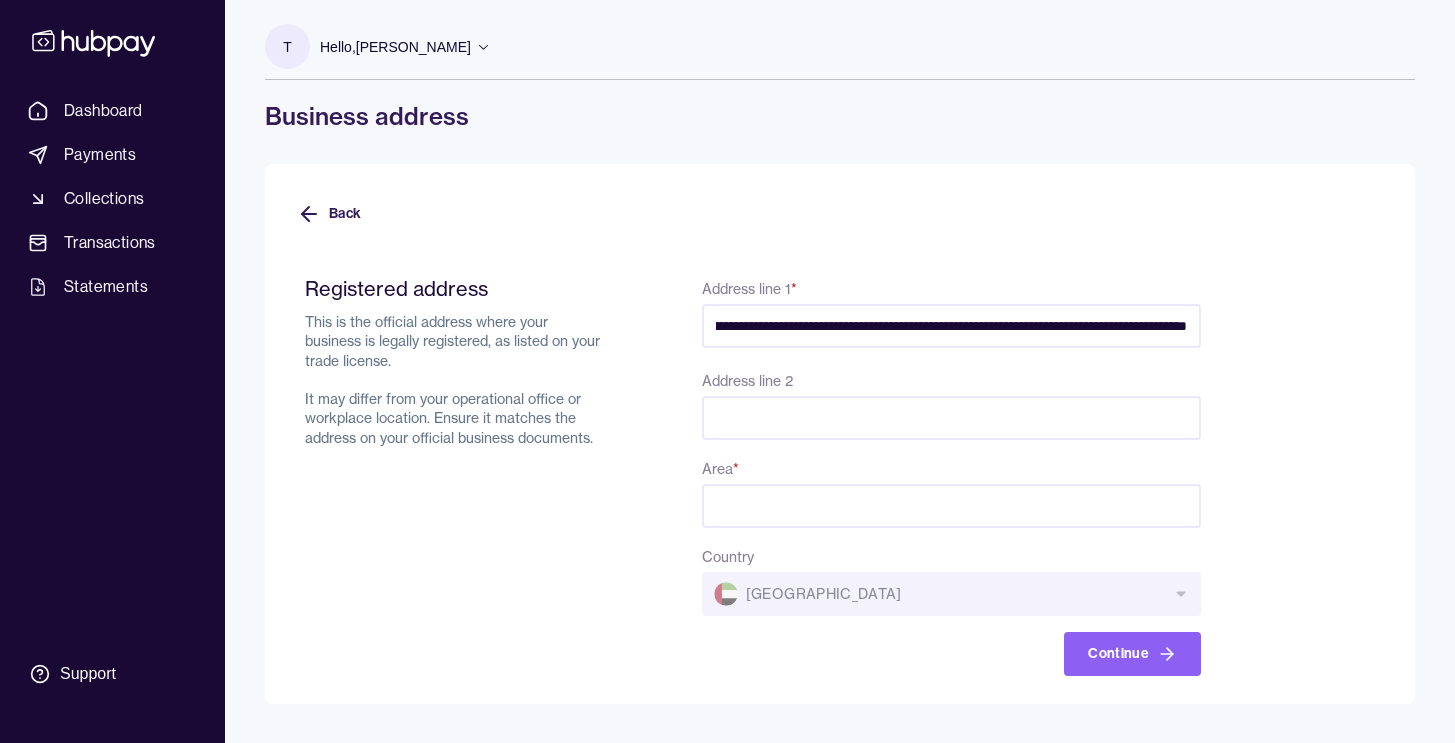 drag, startPoint x: 940, startPoint y: 327, endPoint x: 1272, endPoint y: 324, distance: 332.01355 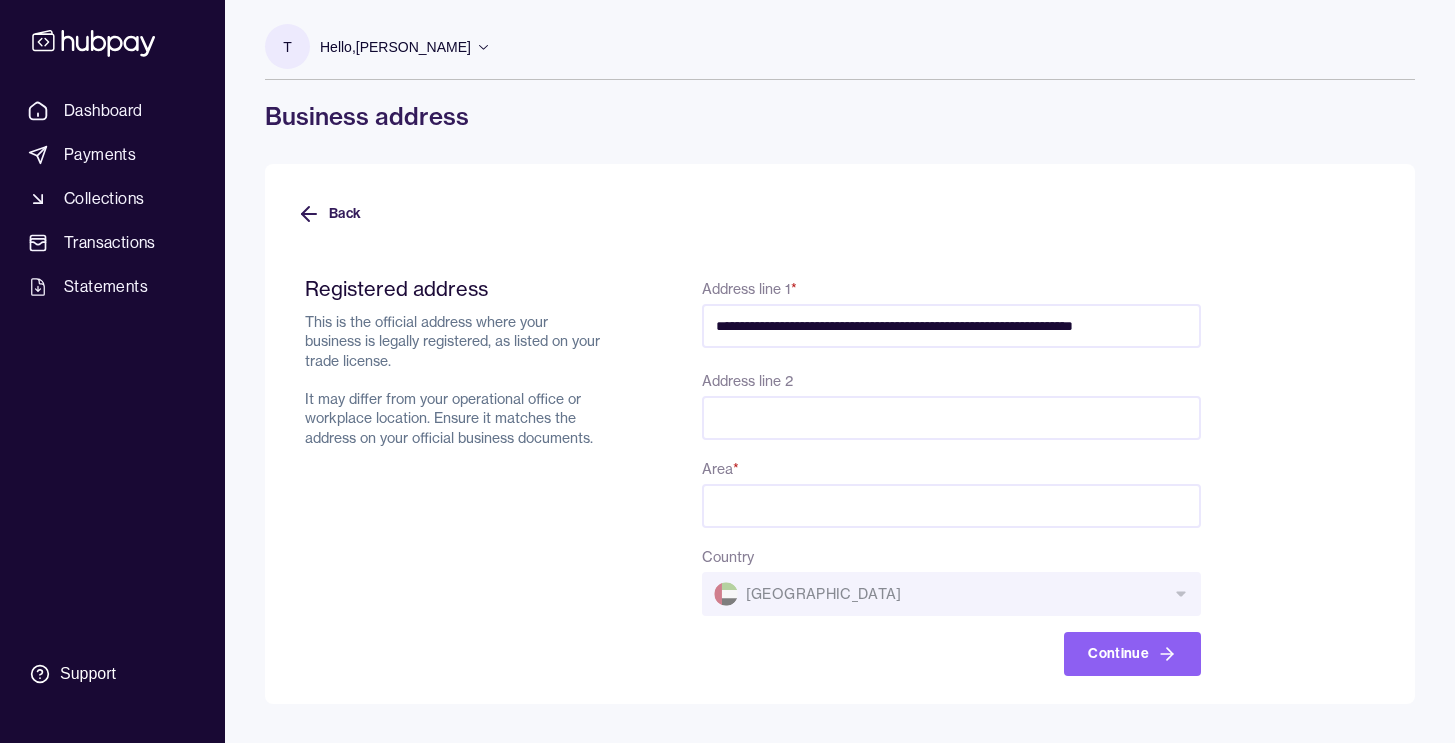 scroll, scrollTop: 0, scrollLeft: 0, axis: both 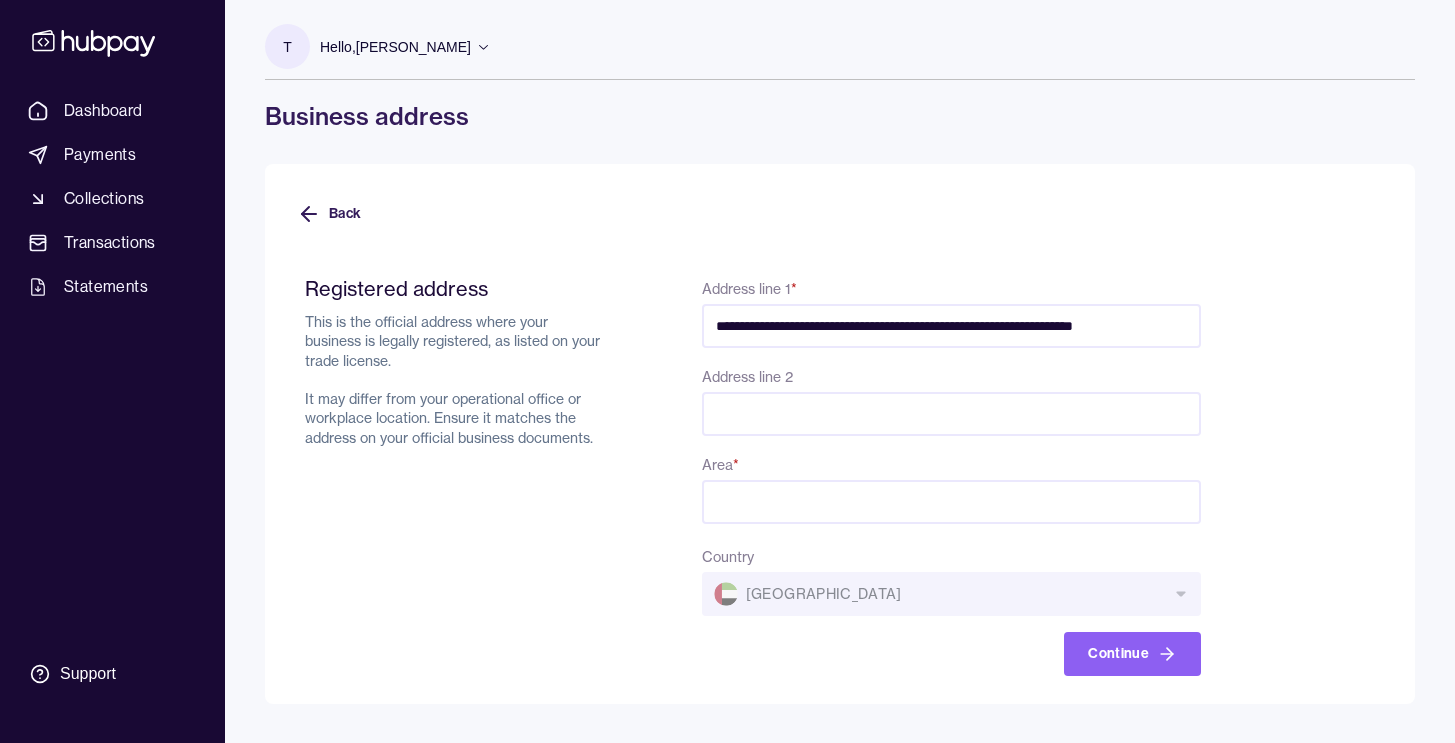 paste on "**********" 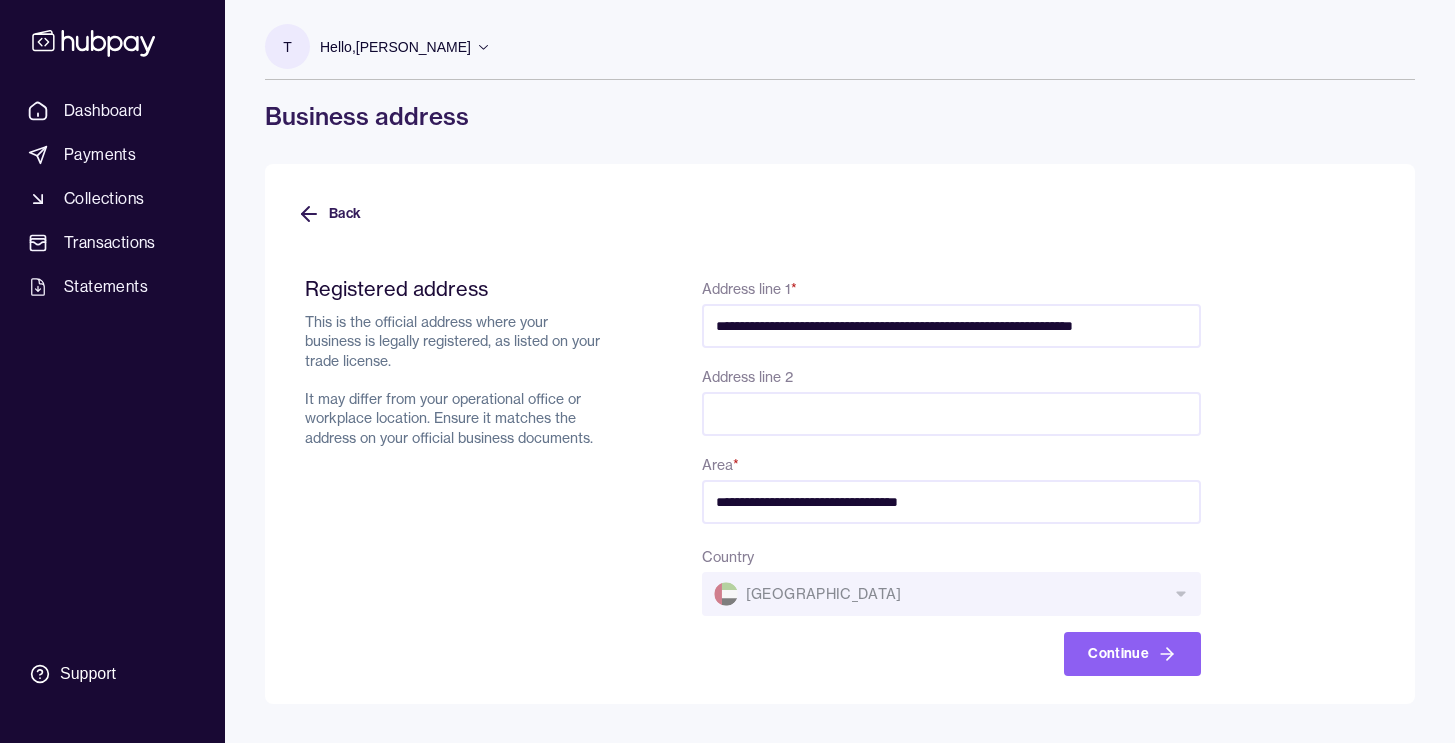 drag, startPoint x: 822, startPoint y: 503, endPoint x: 1141, endPoint y: 502, distance: 319.00156 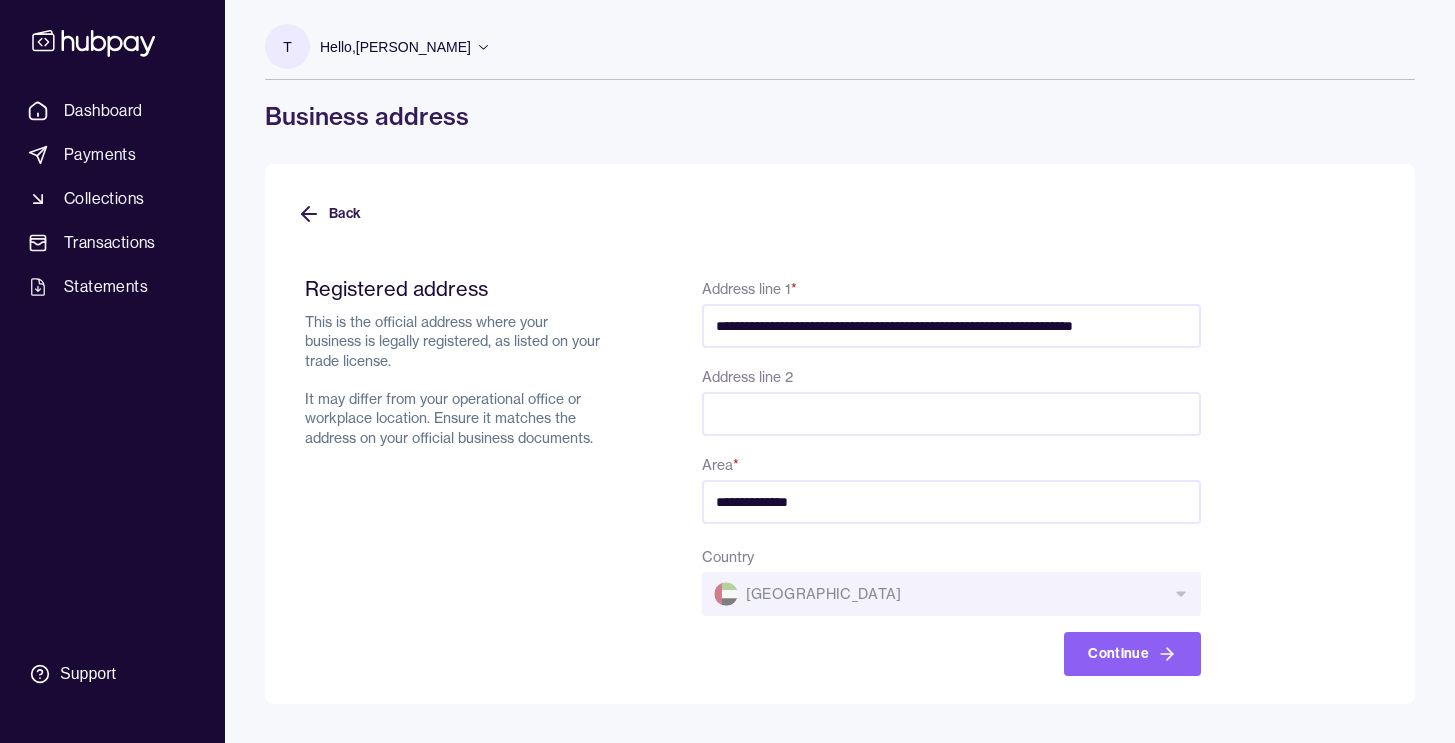 type on "**********" 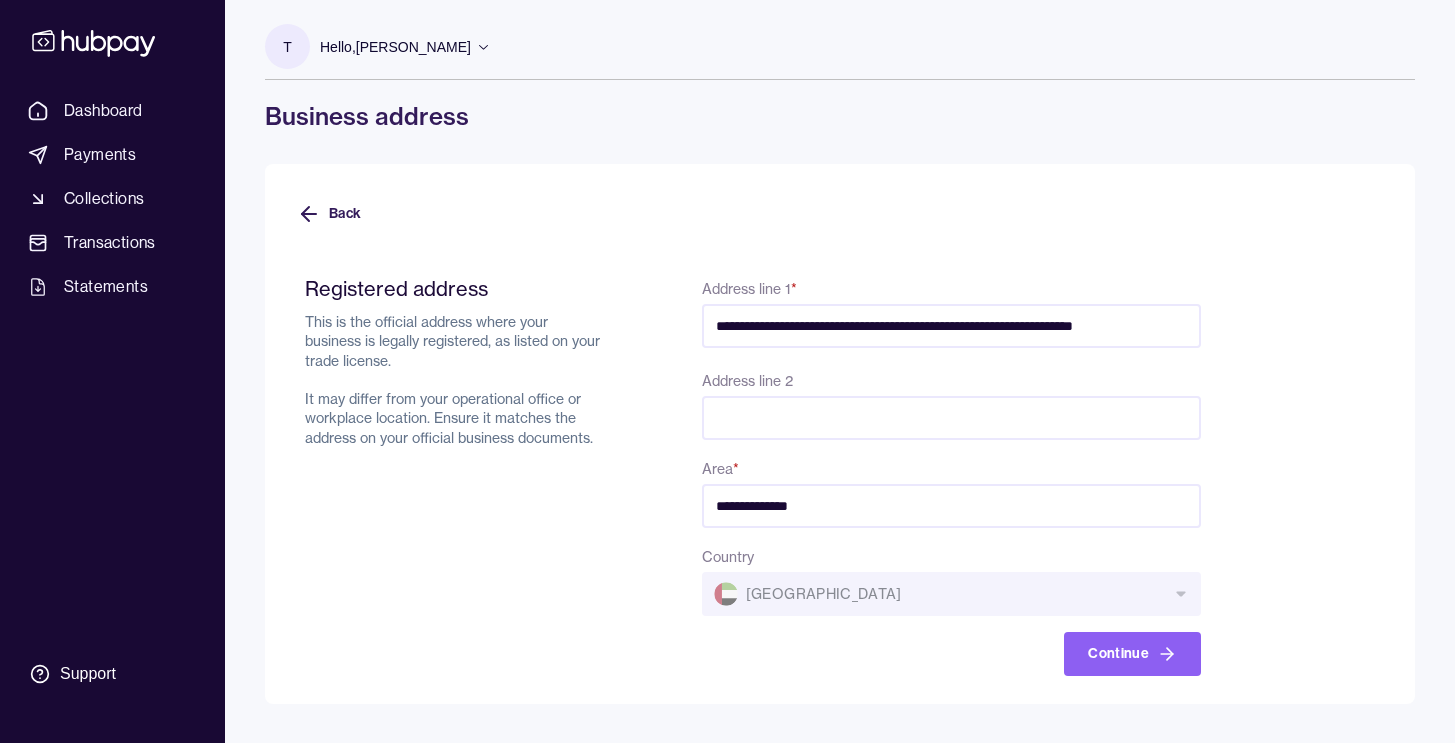 drag, startPoint x: 994, startPoint y: 328, endPoint x: 1231, endPoint y: 322, distance: 237.07594 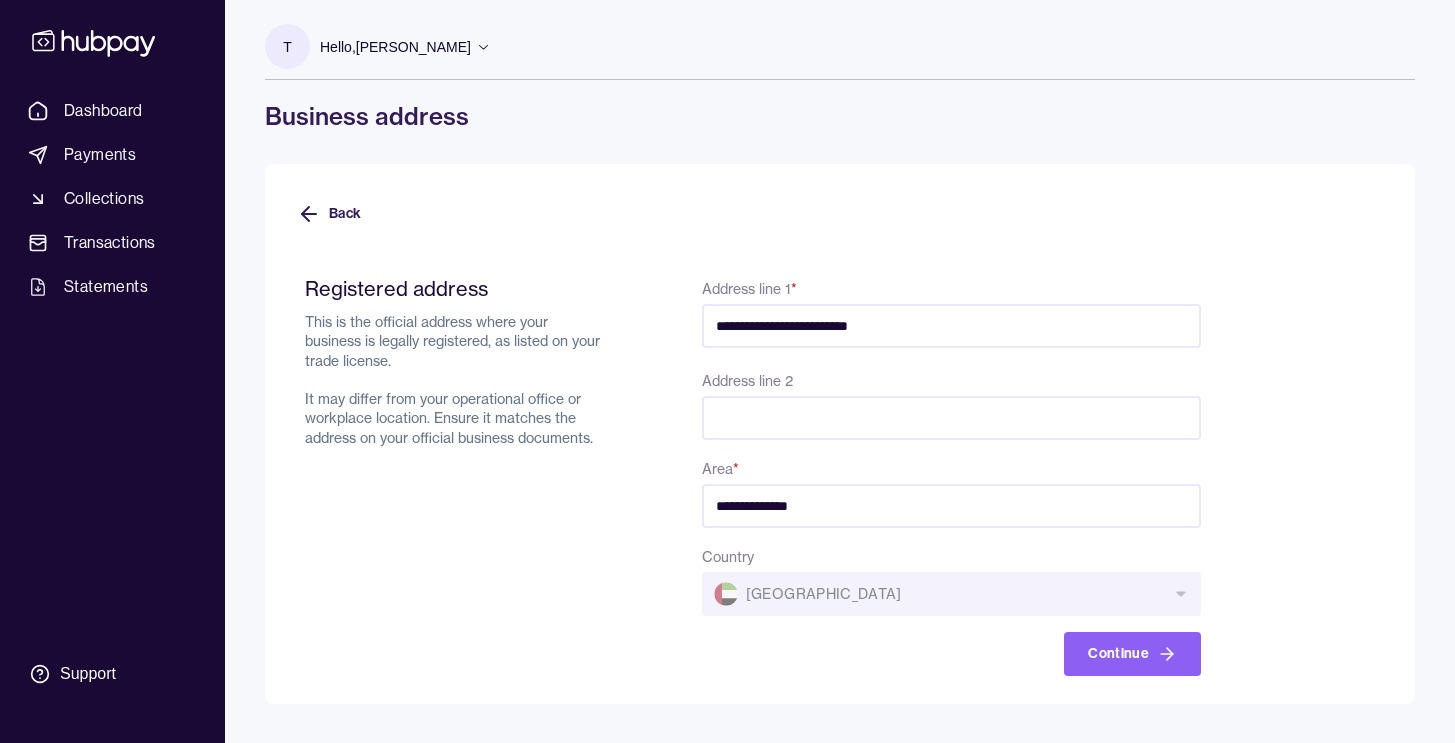 type on "**********" 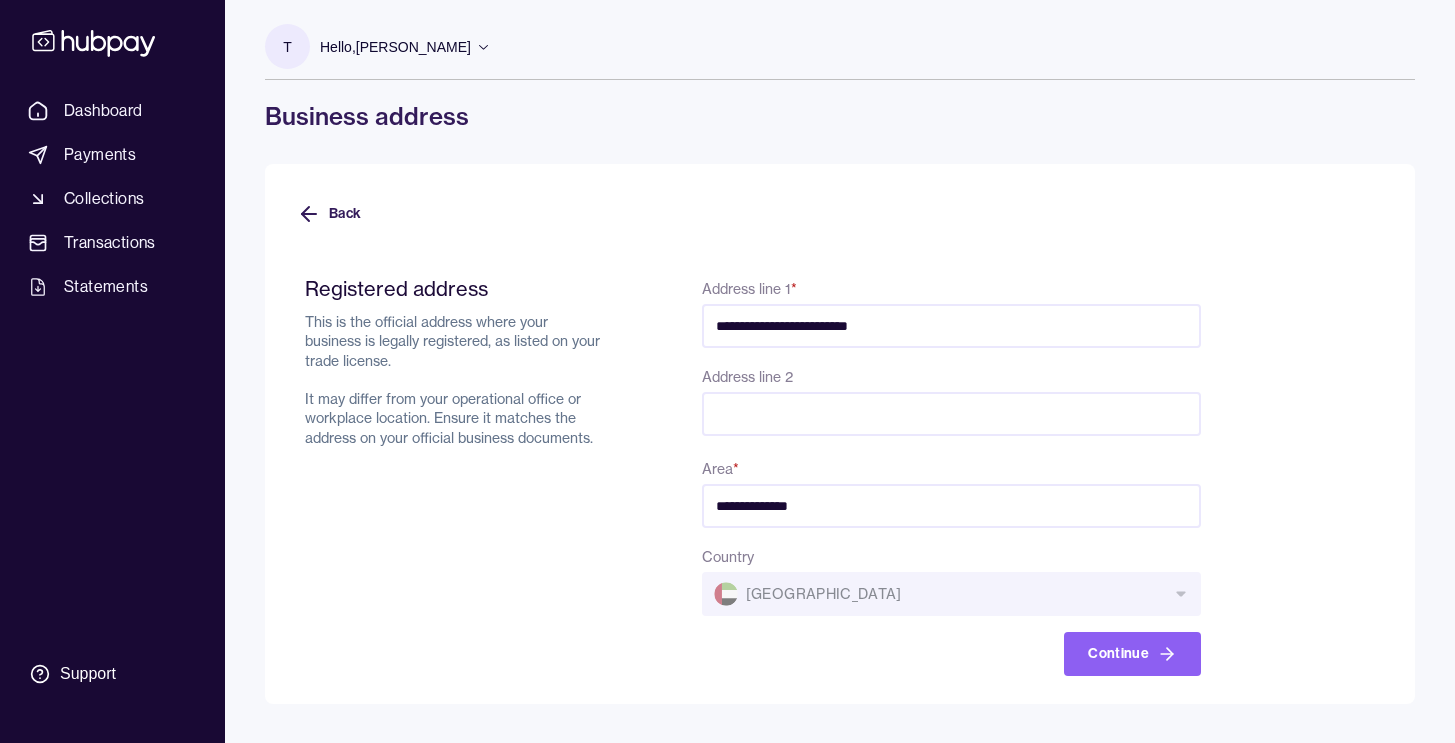 paste on "**********" 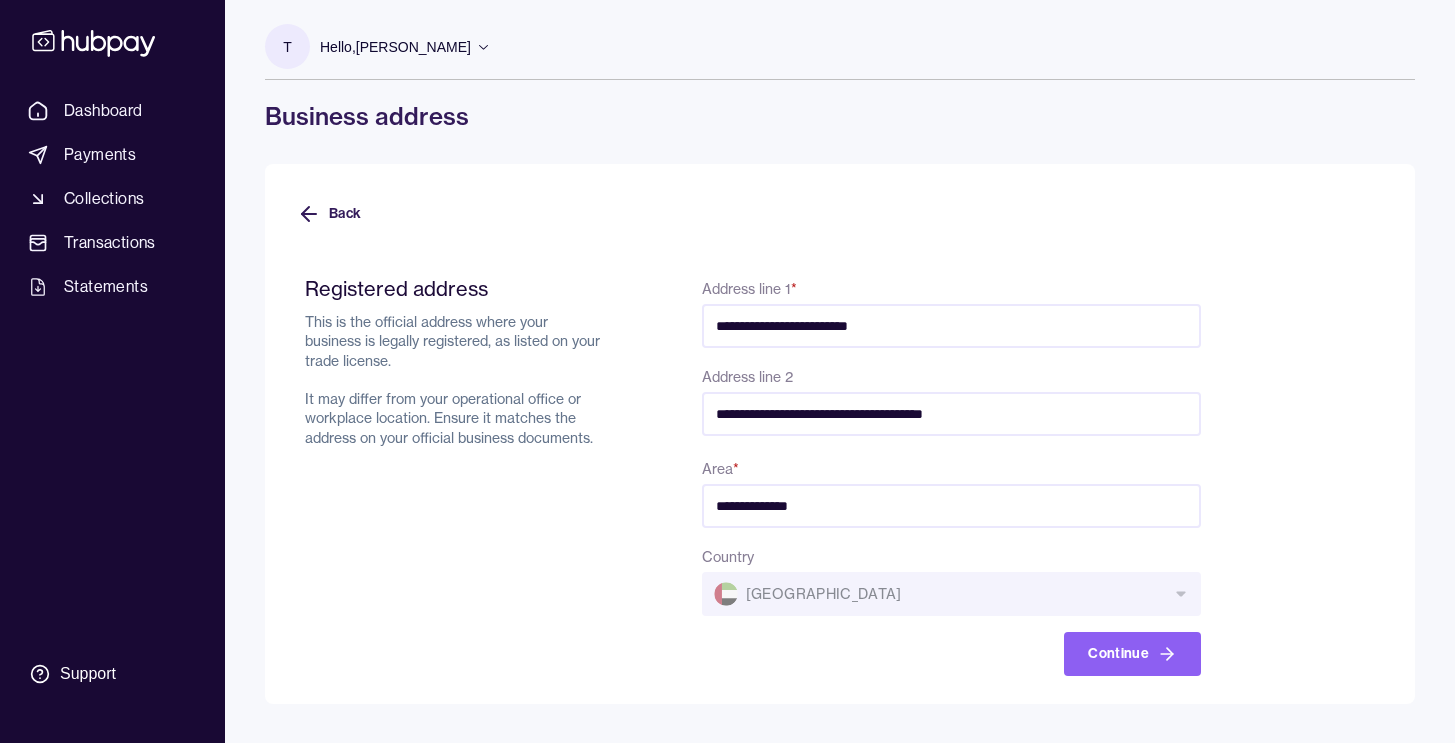 type on "**********" 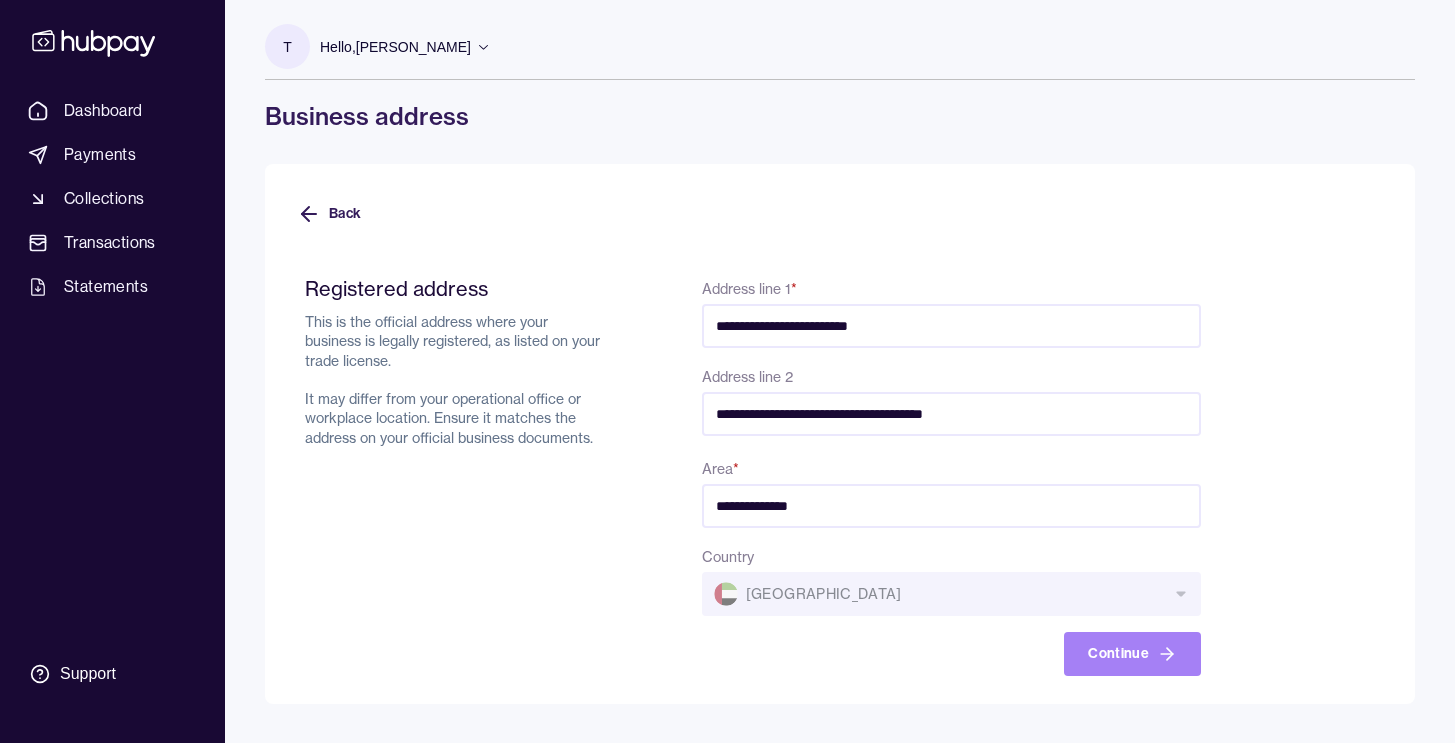 click on "Continue" at bounding box center [1132, 654] 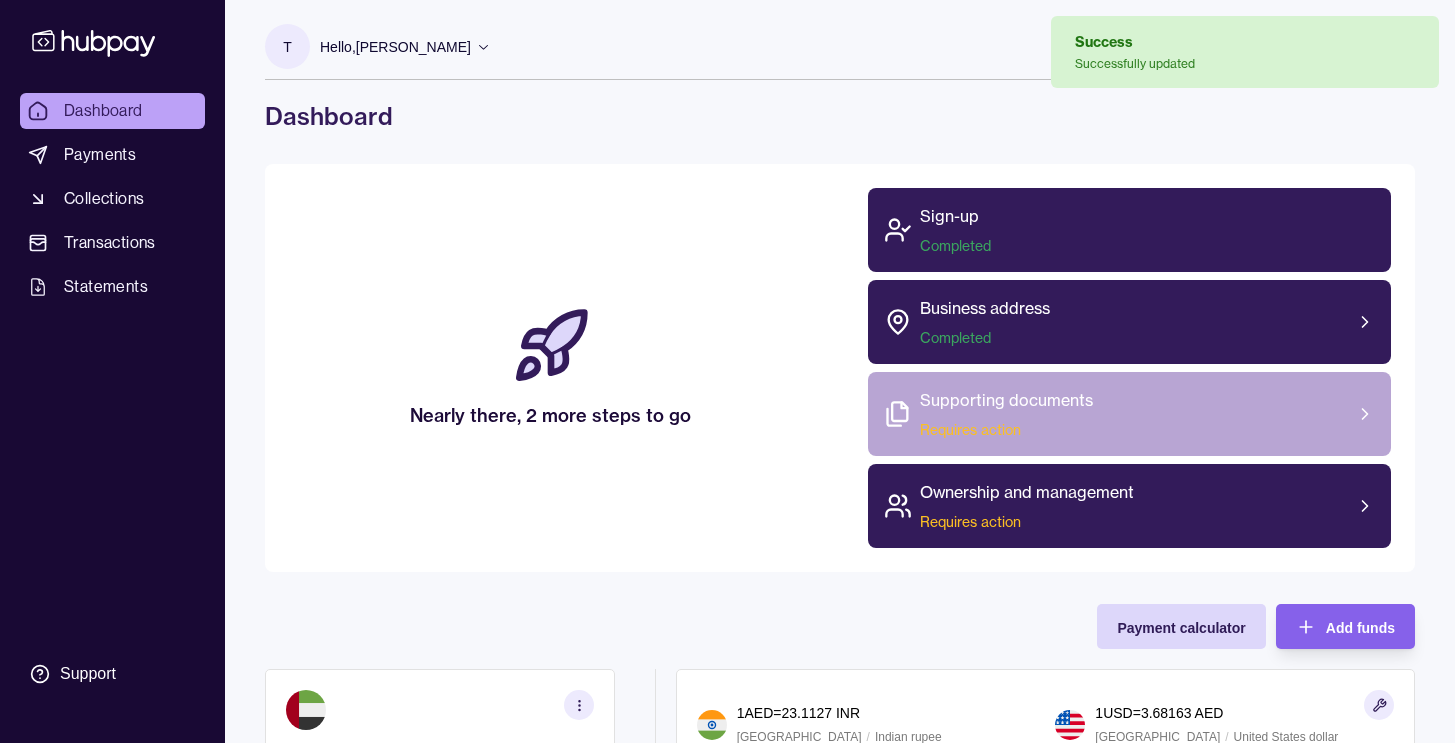 click on "Requires action" at bounding box center (1006, 430) 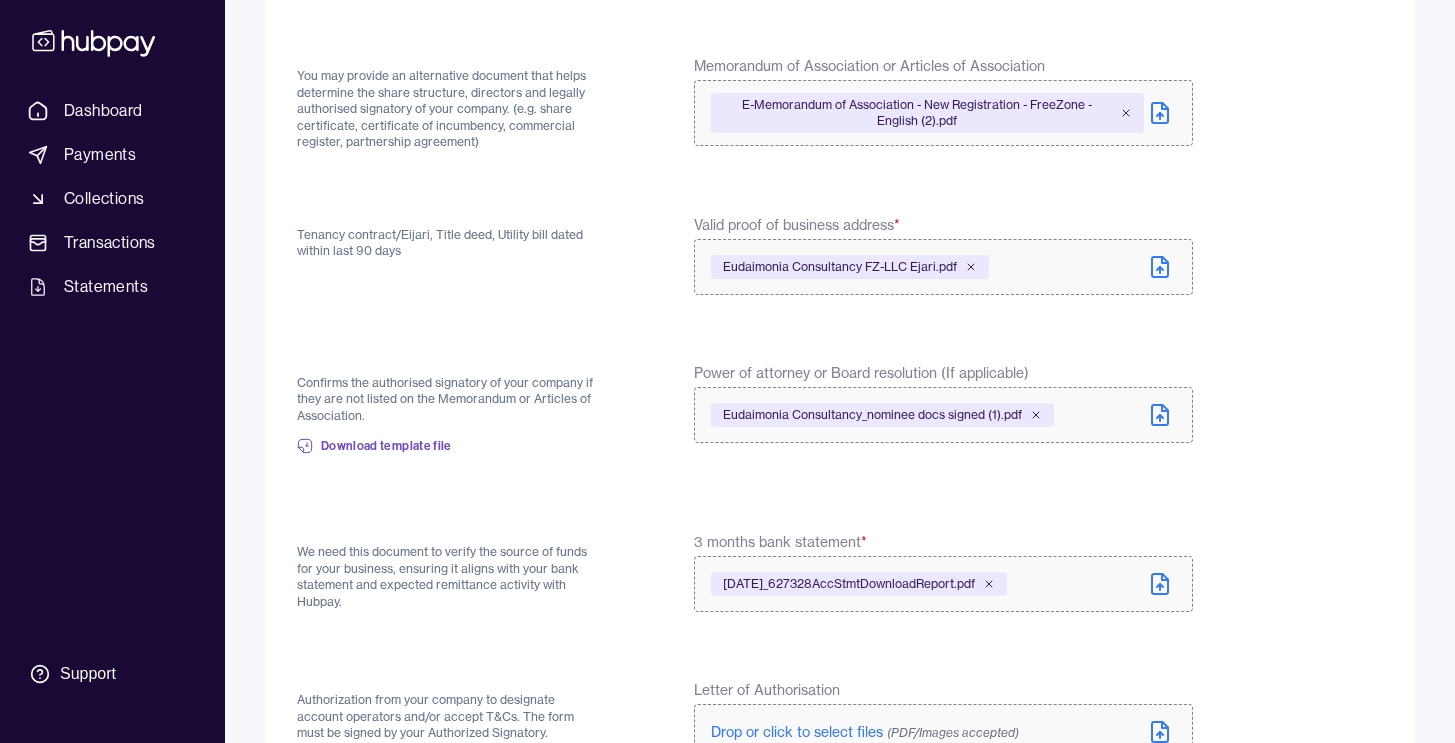 scroll, scrollTop: 363, scrollLeft: 0, axis: vertical 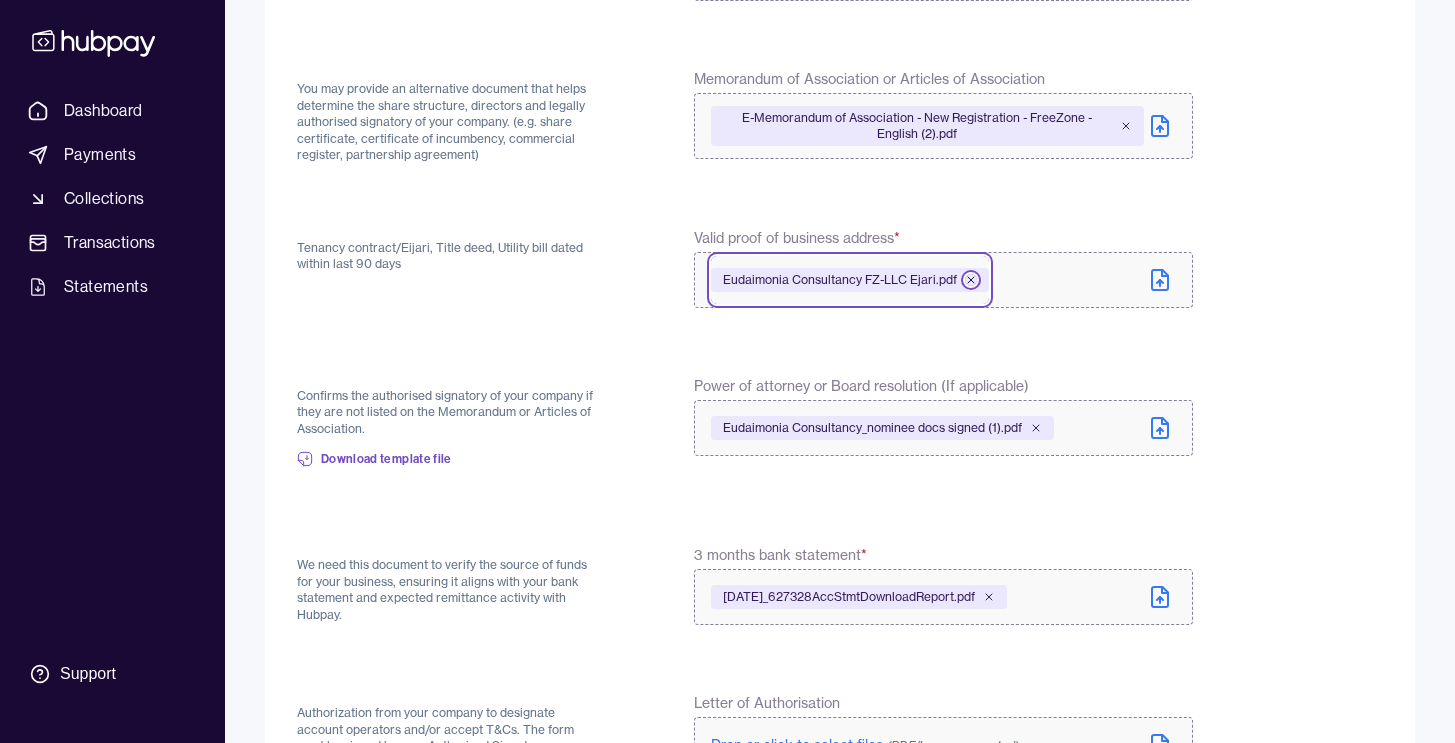 click 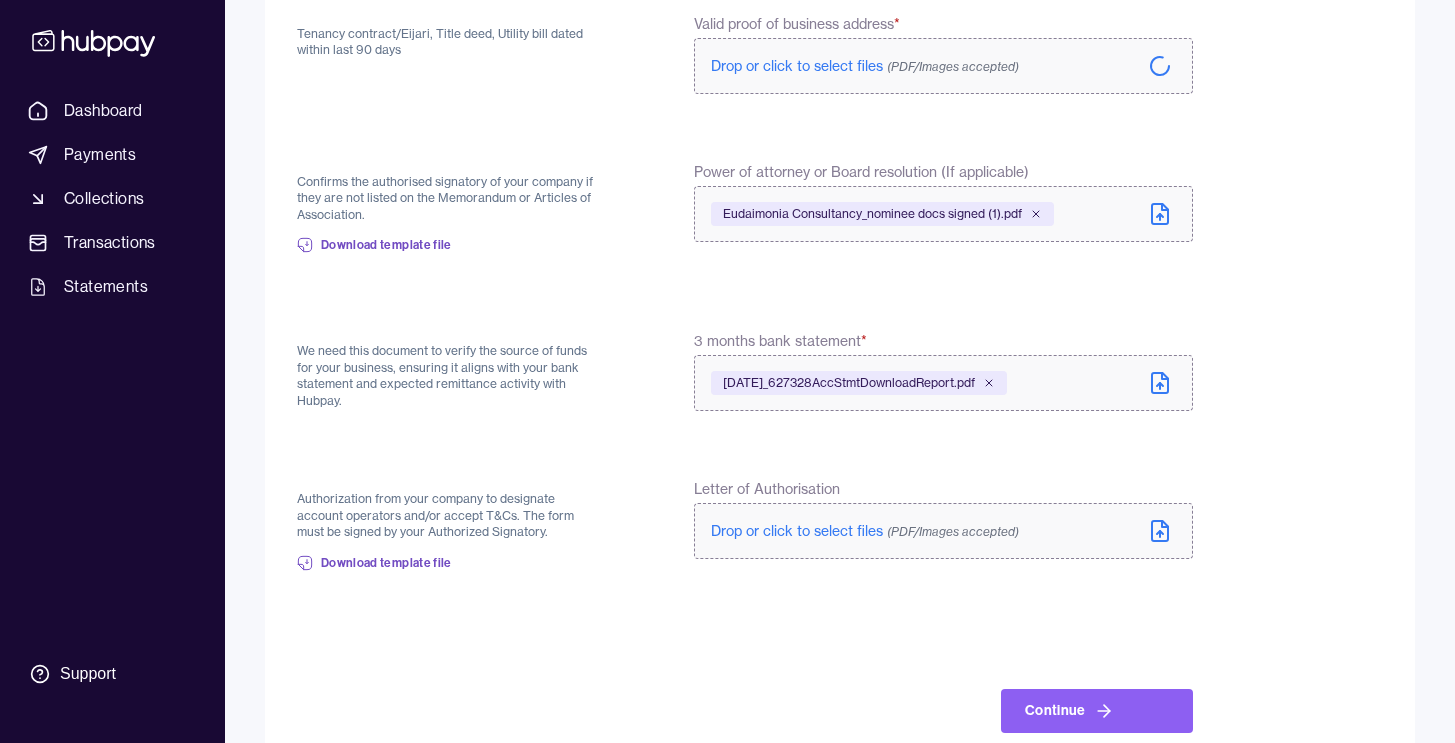 scroll, scrollTop: 575, scrollLeft: 0, axis: vertical 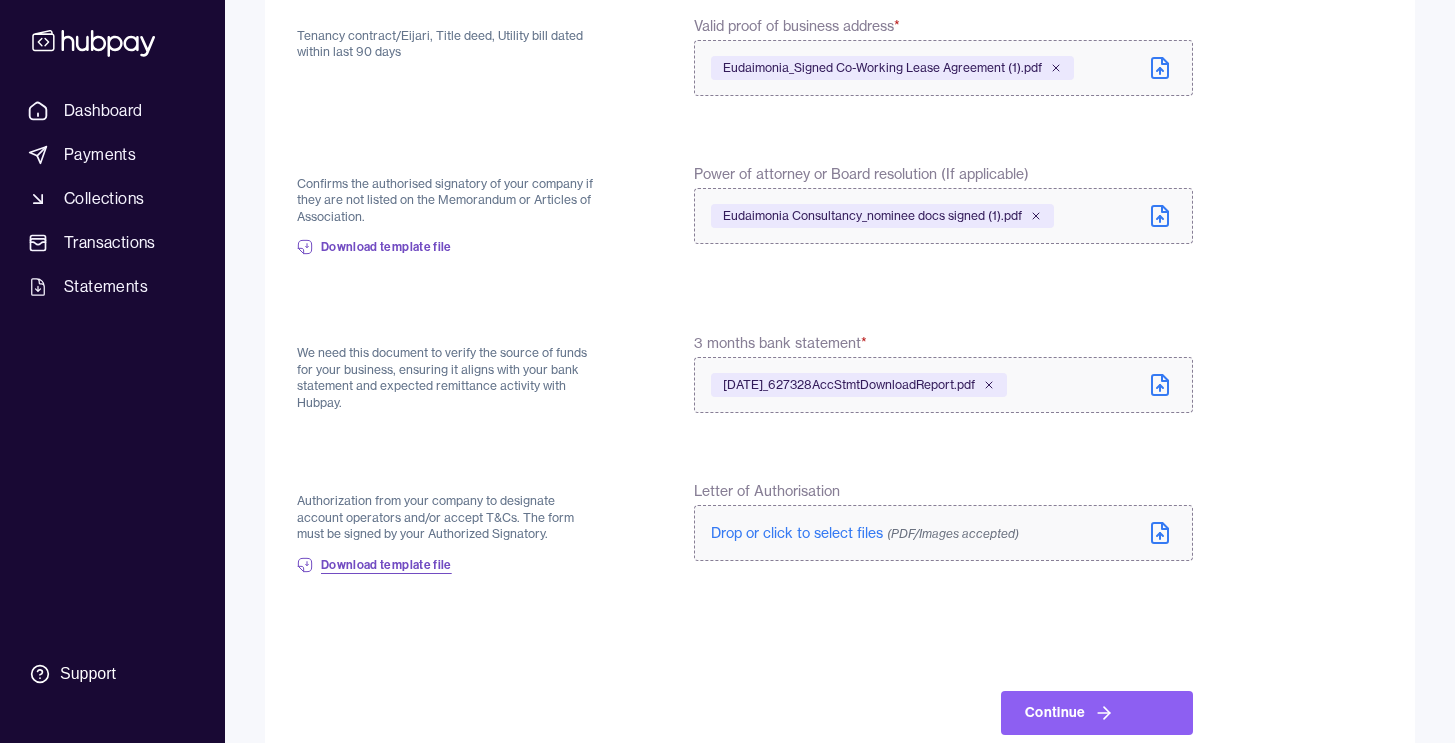 click on "Download template file" at bounding box center (386, 565) 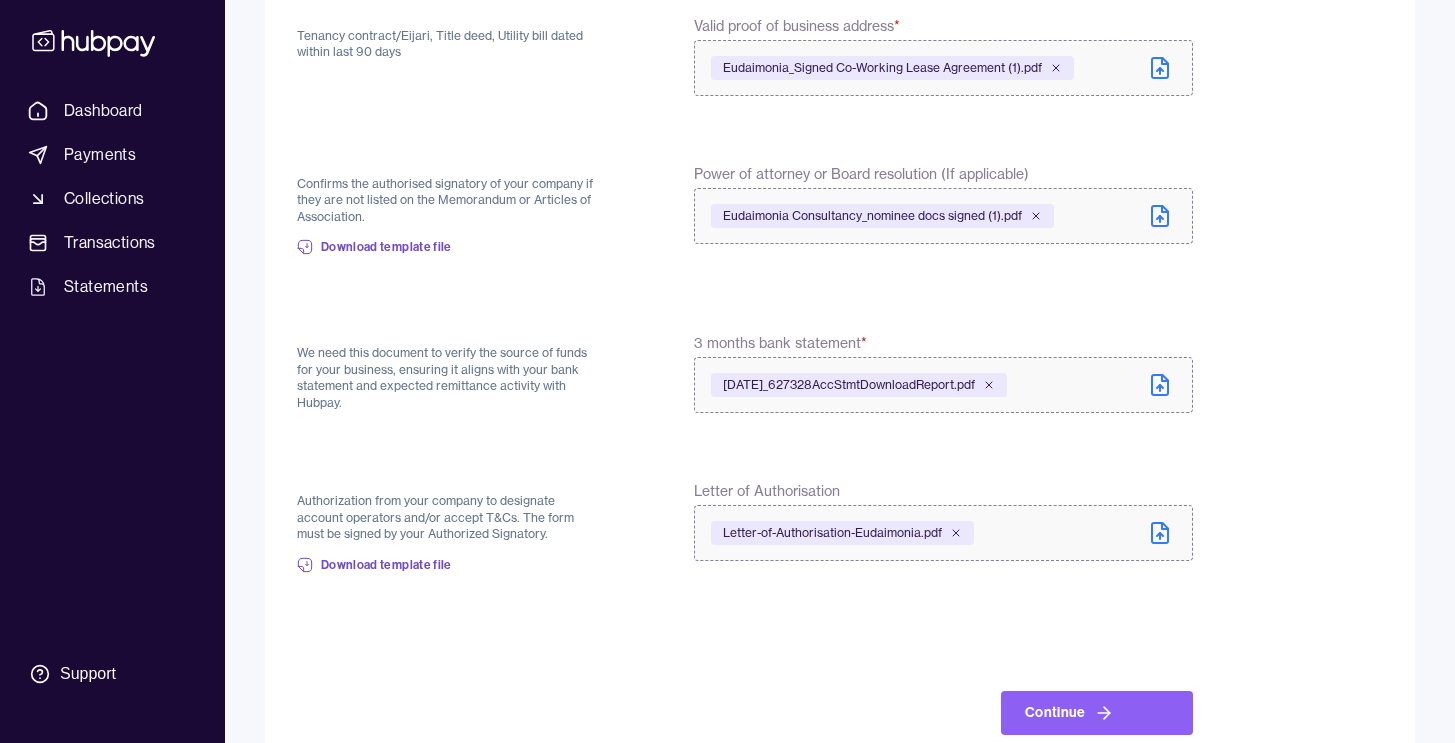 scroll, scrollTop: 618, scrollLeft: 0, axis: vertical 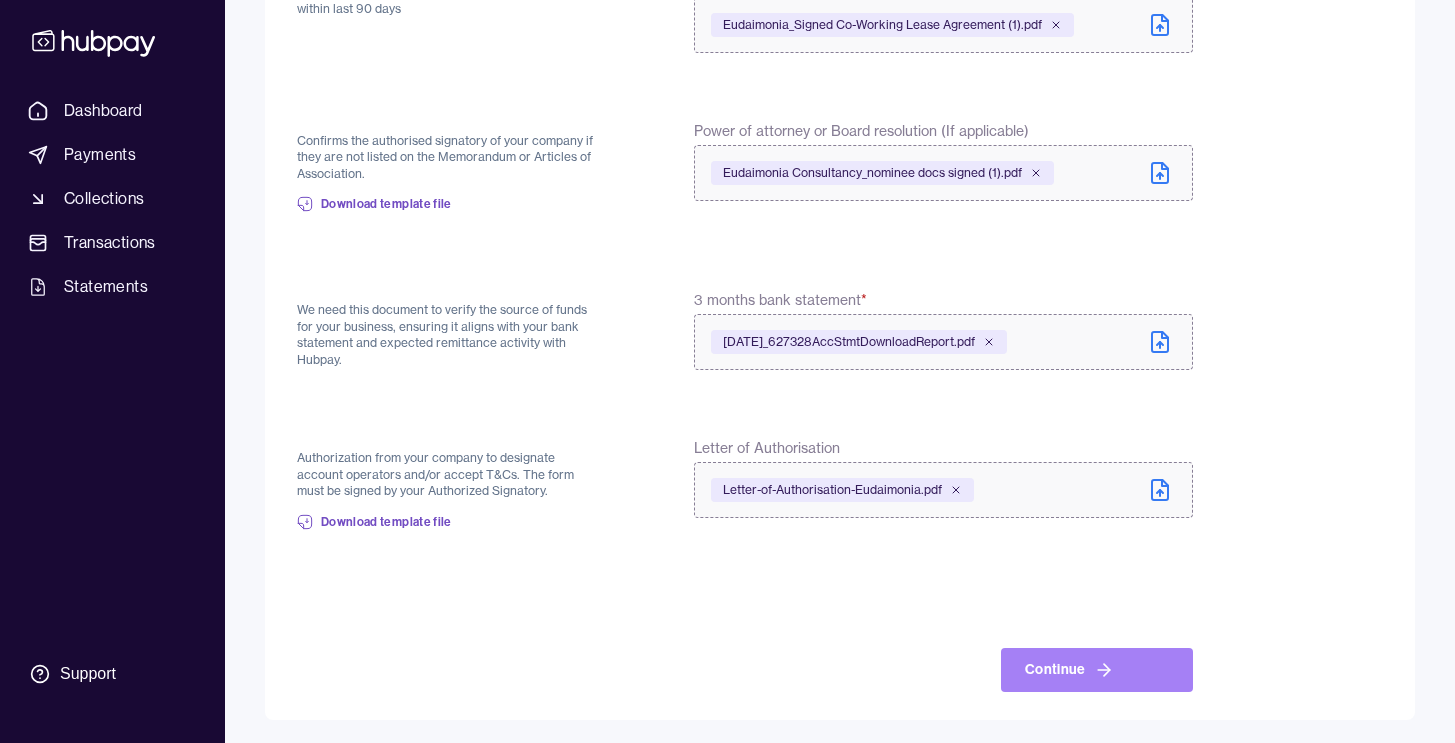 click on "Continue" at bounding box center [1097, 670] 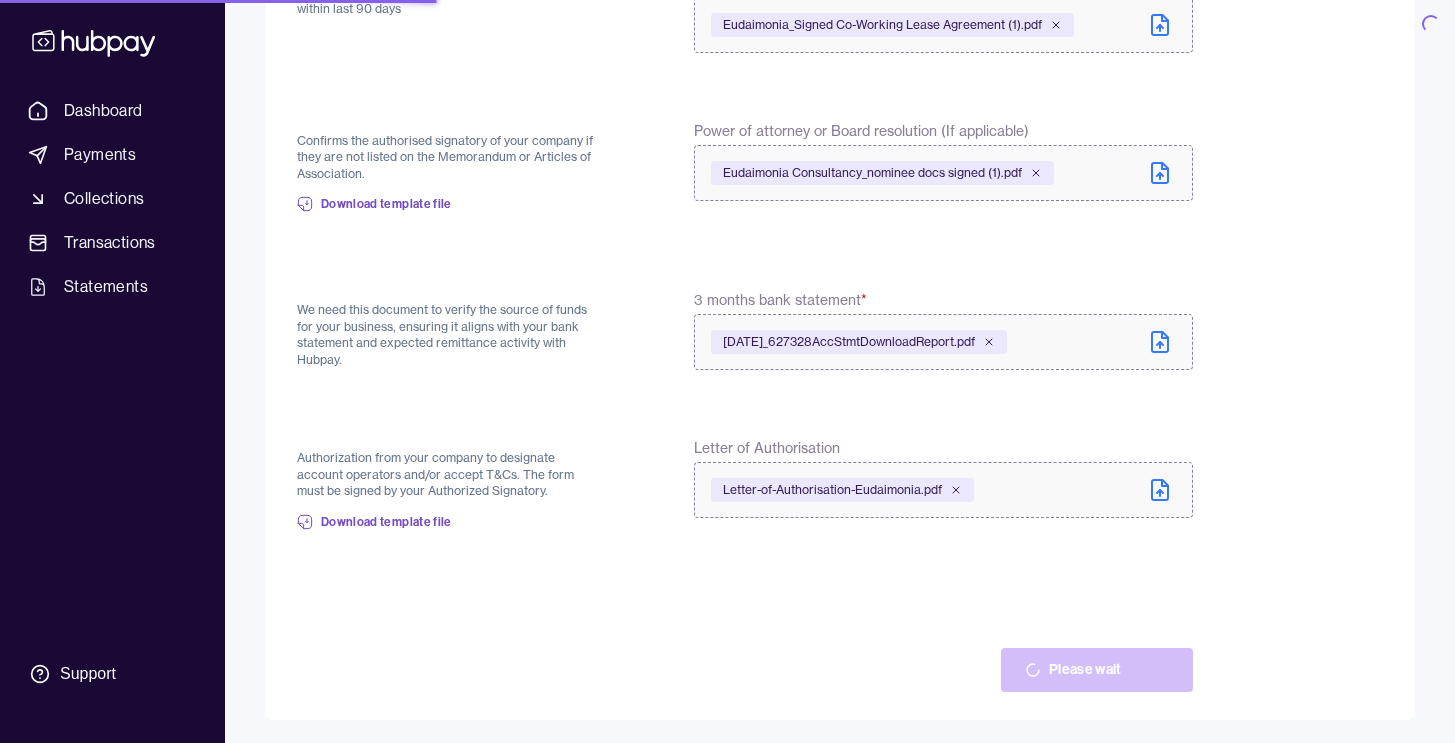 scroll, scrollTop: 0, scrollLeft: 0, axis: both 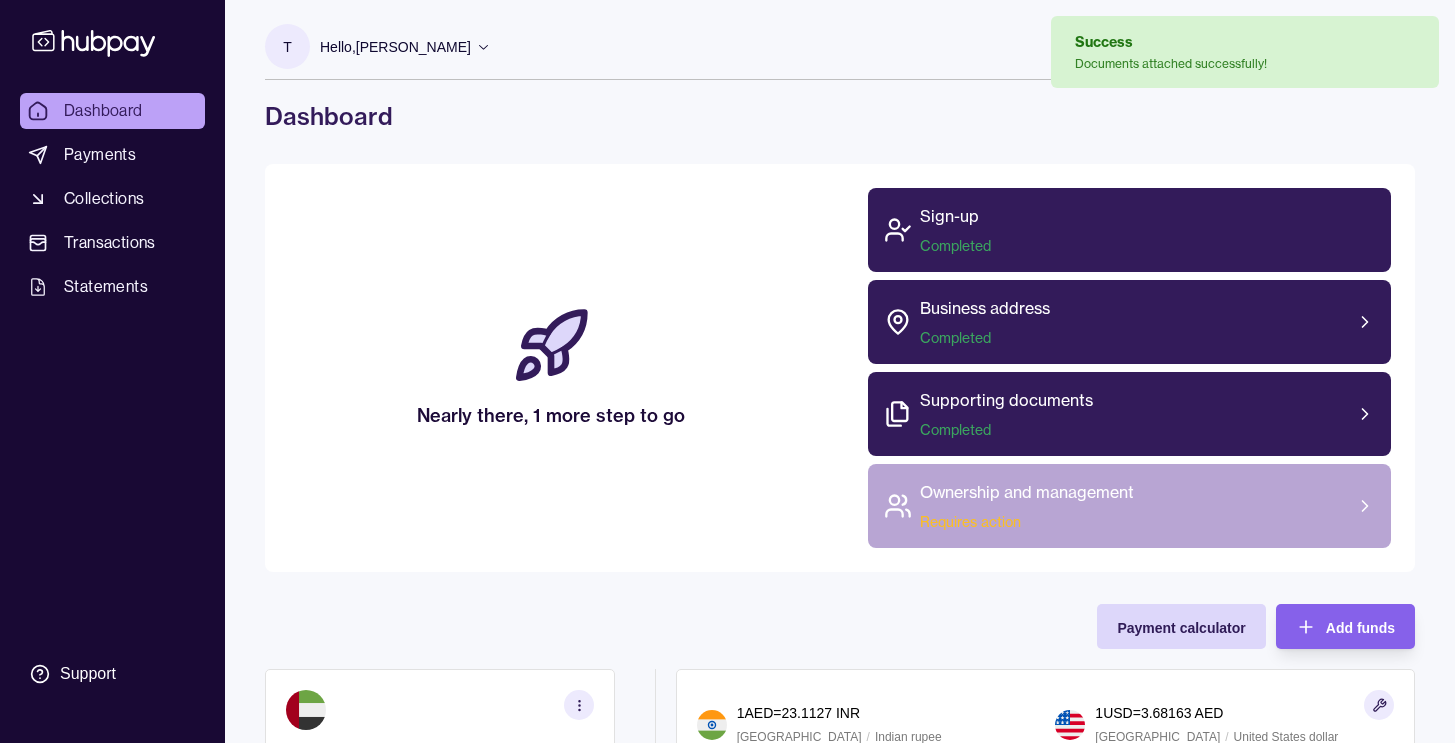 click on "Ownership and management Requires action" at bounding box center [1129, 506] 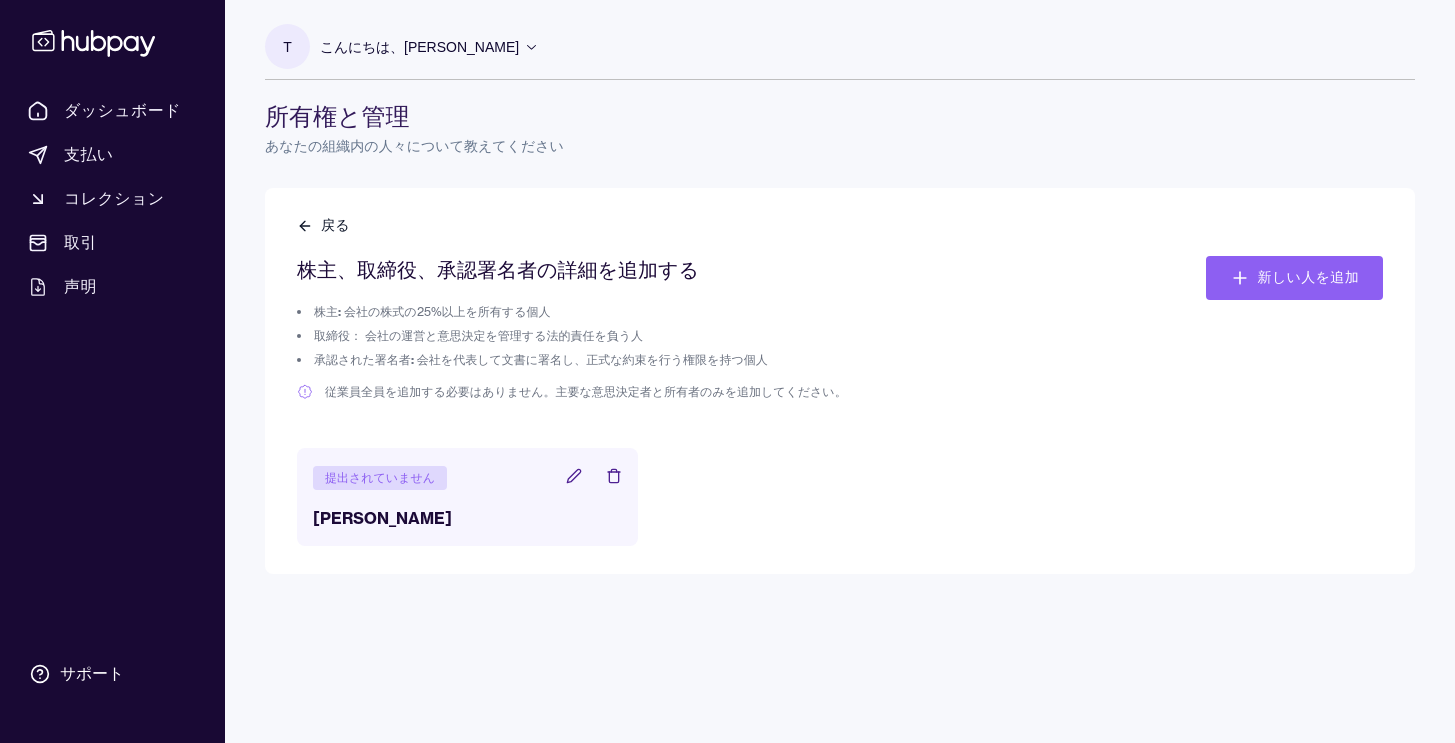 click on "松岡隆明" at bounding box center [382, 518] 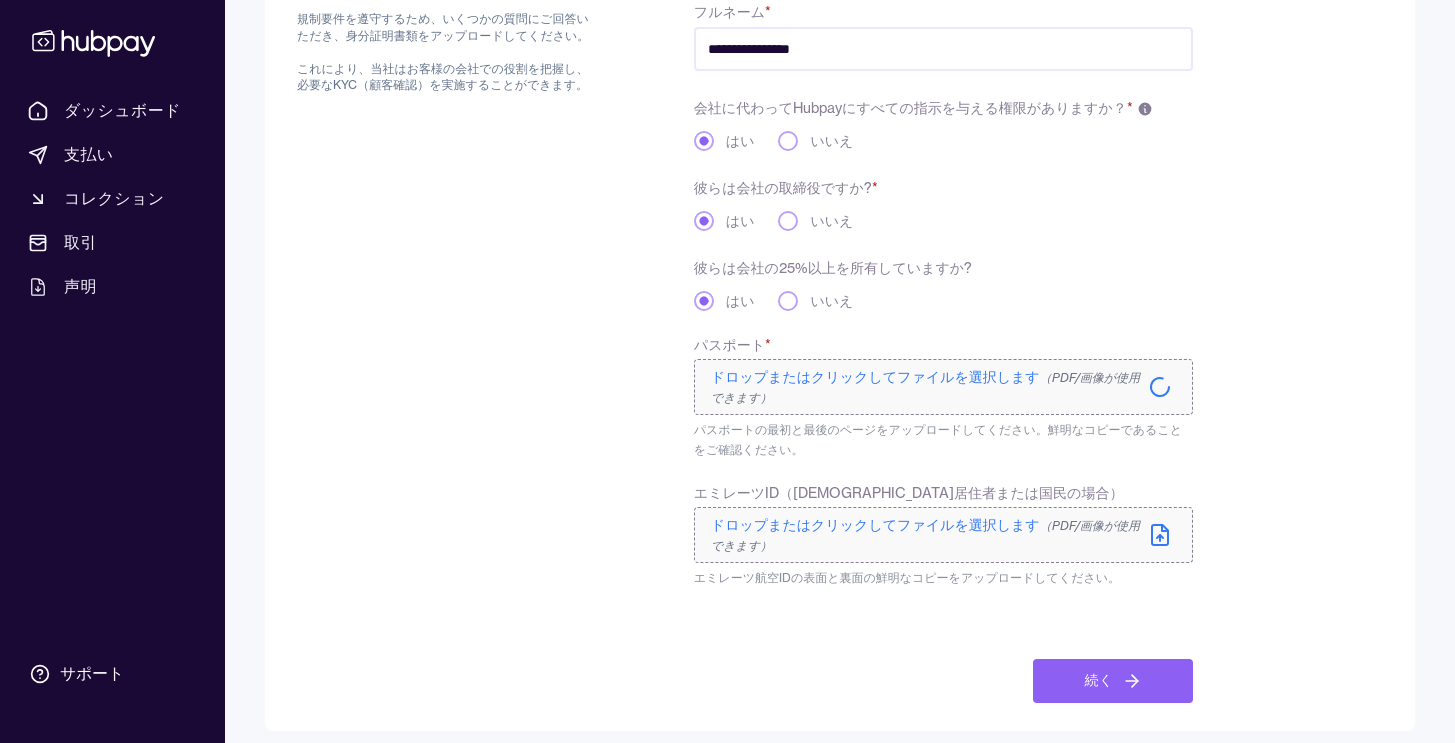 scroll, scrollTop: 277, scrollLeft: 0, axis: vertical 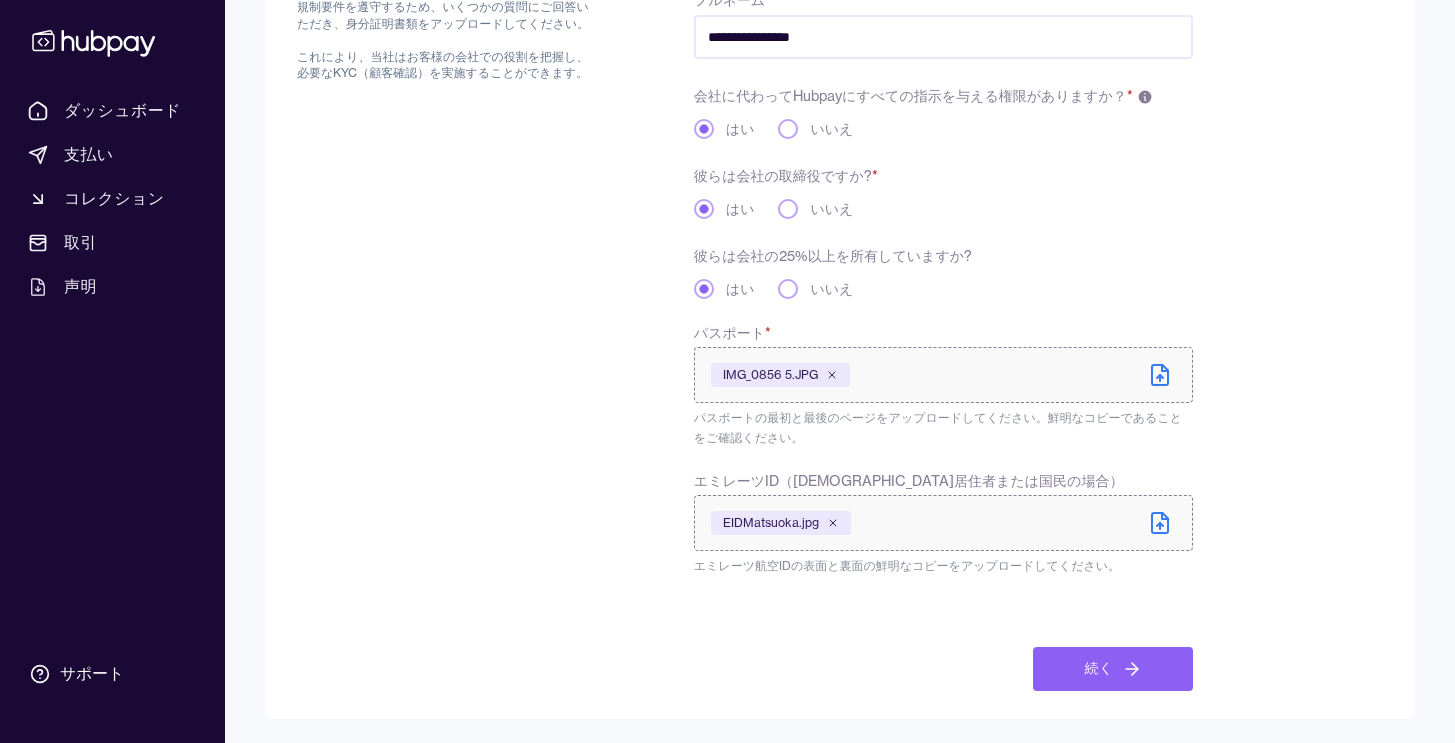 click on "規制要件を遵守するため、いくつかの質問にご回答いただき、身分証明書類をアップロードしてください。 これにより、当社はお客様の会社での役割を把握し、必要なKYC（顧客確認）を実施することができます。" at bounding box center (447, 339) 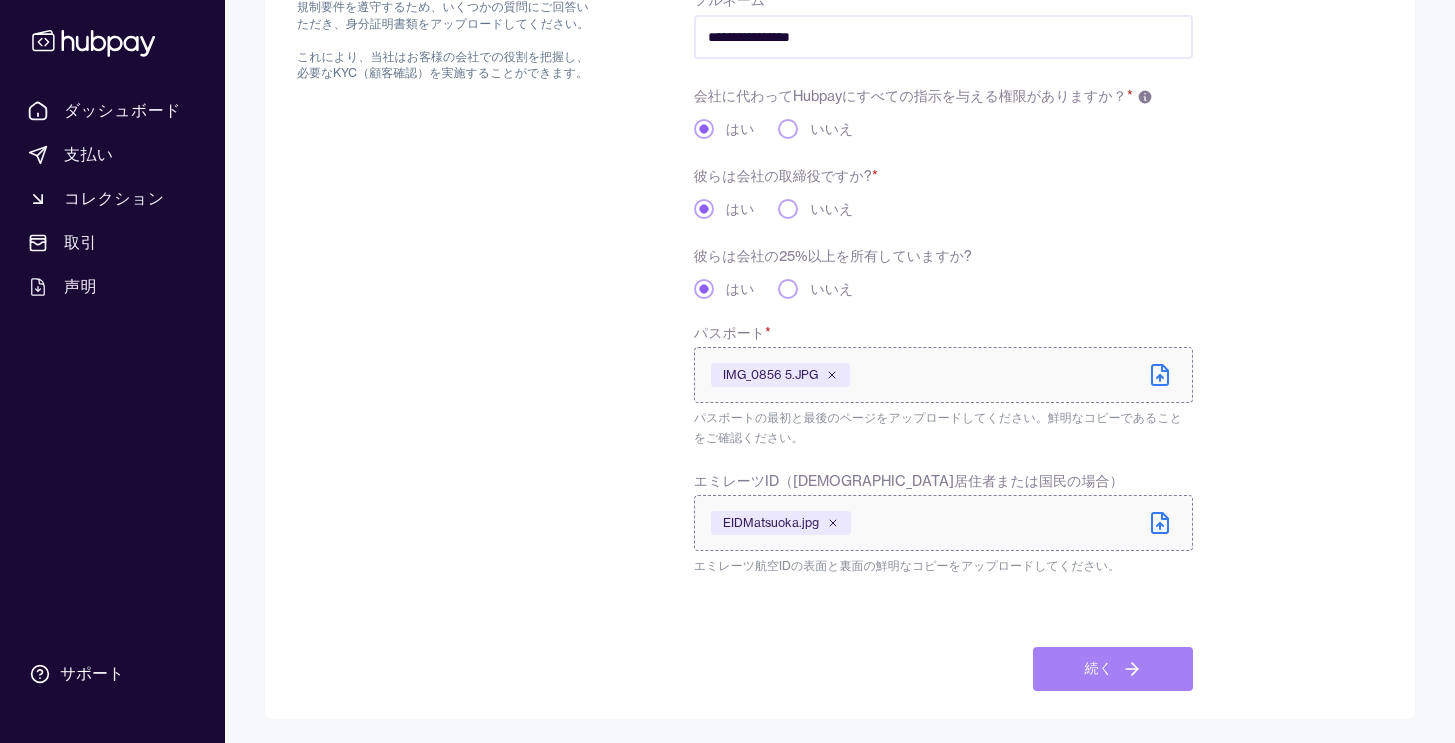 click on "続く" at bounding box center [1113, 669] 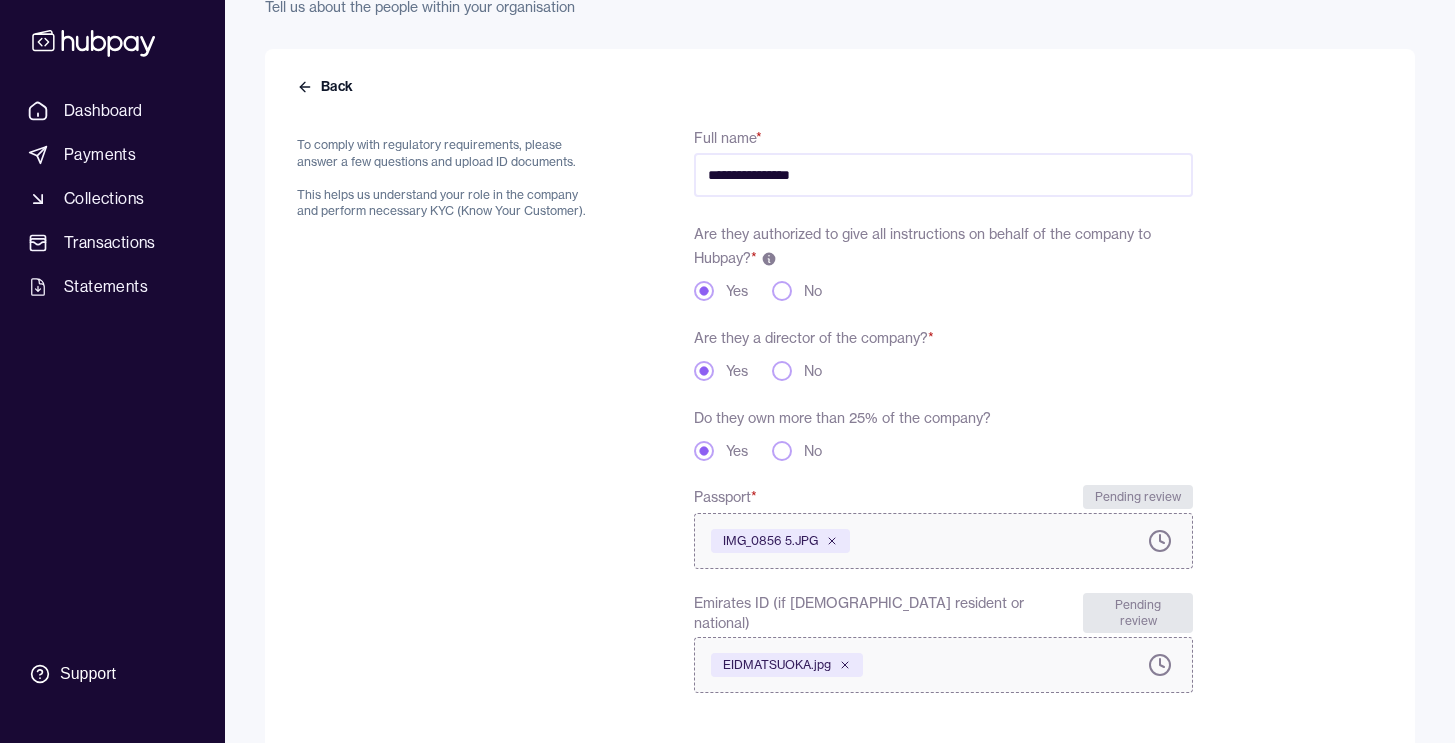 scroll, scrollTop: 241, scrollLeft: 0, axis: vertical 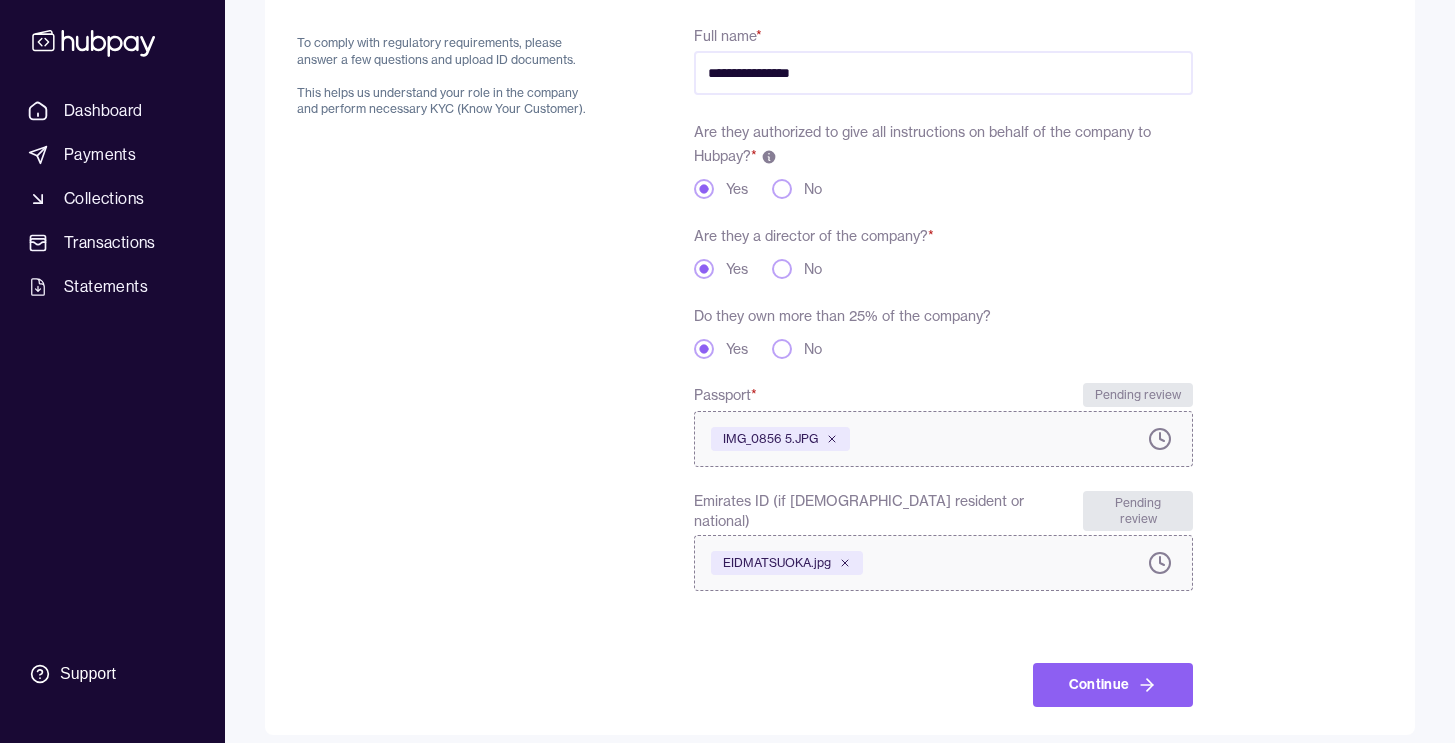 click on "To comply with regulatory requirements, please answer a few questions and upload ID documents. This helps us understand your role in the company and perform necessary KYC (Know Your Customer)." at bounding box center [447, 365] 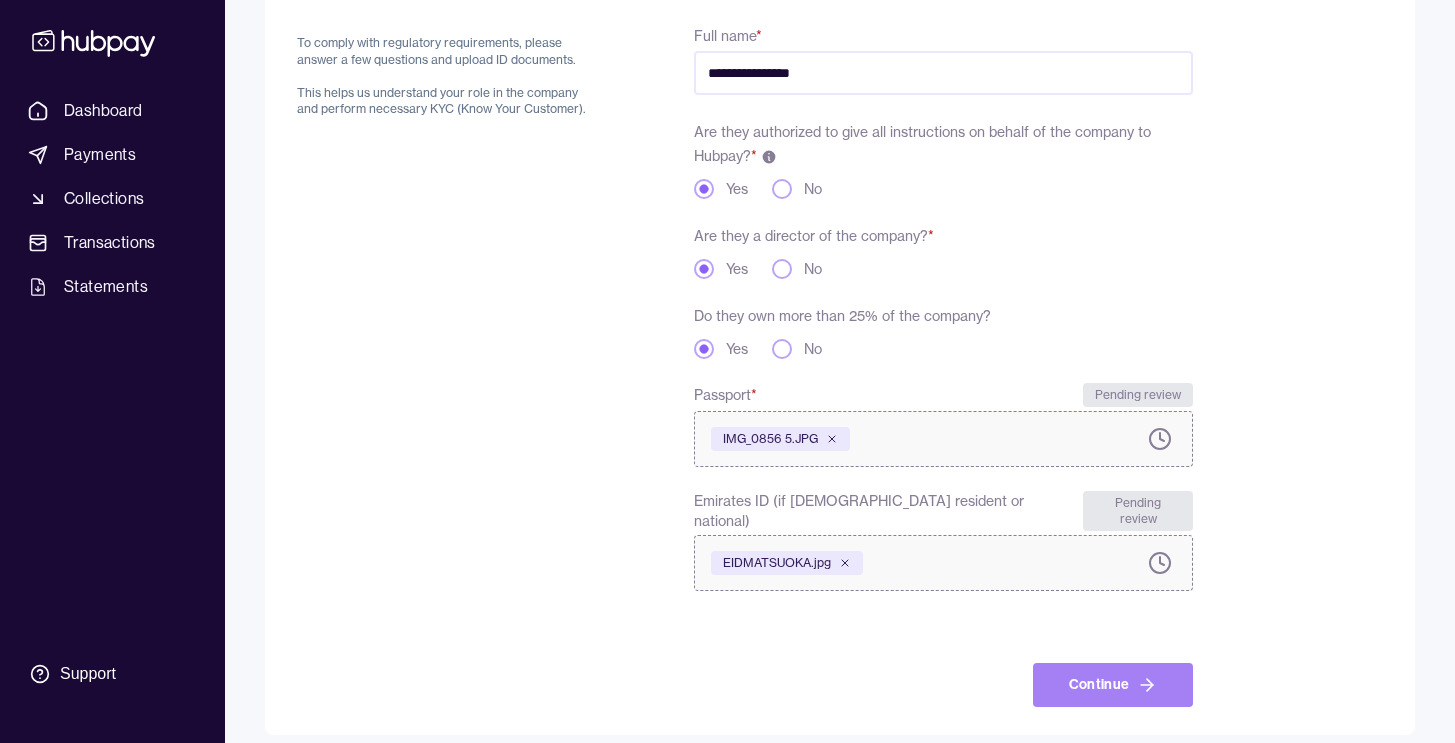 click on "Continue" at bounding box center [1113, 685] 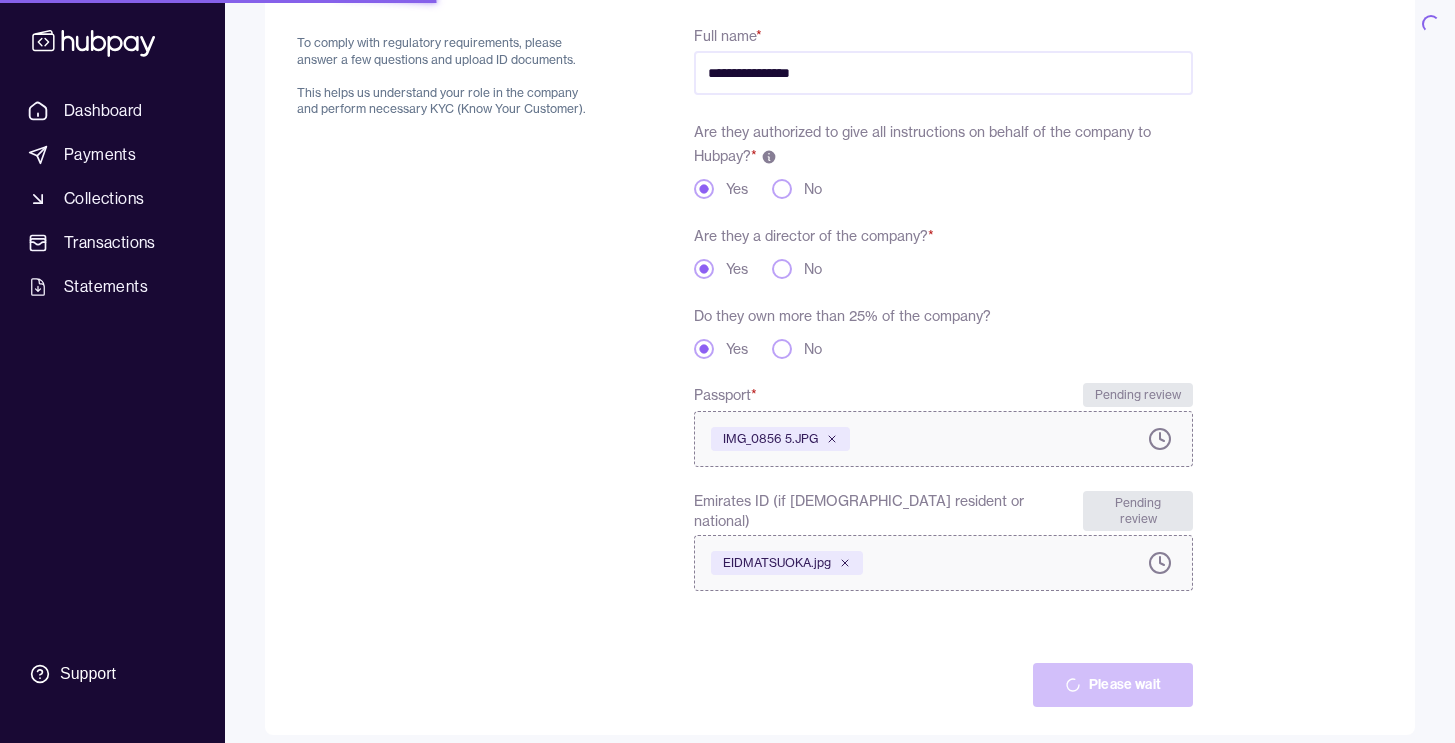 scroll, scrollTop: 0, scrollLeft: 0, axis: both 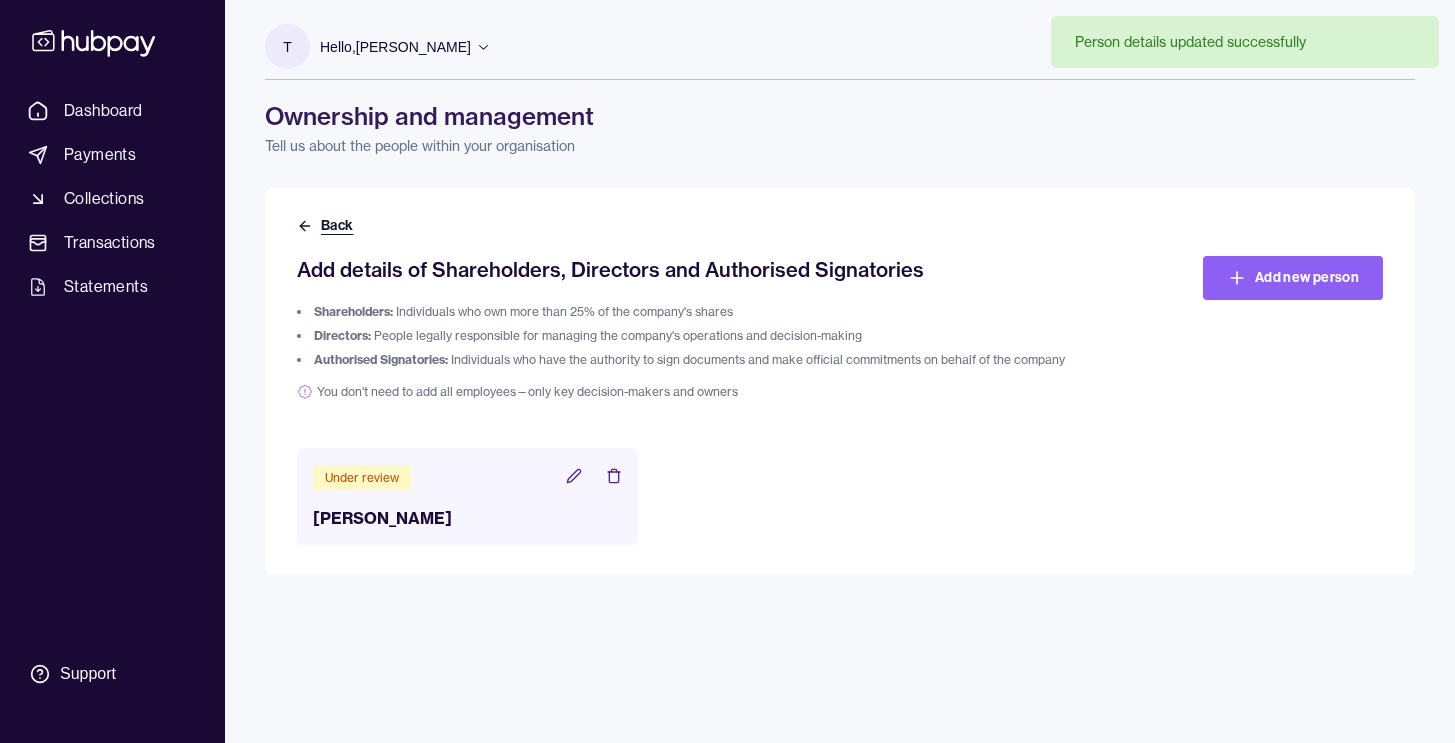 click 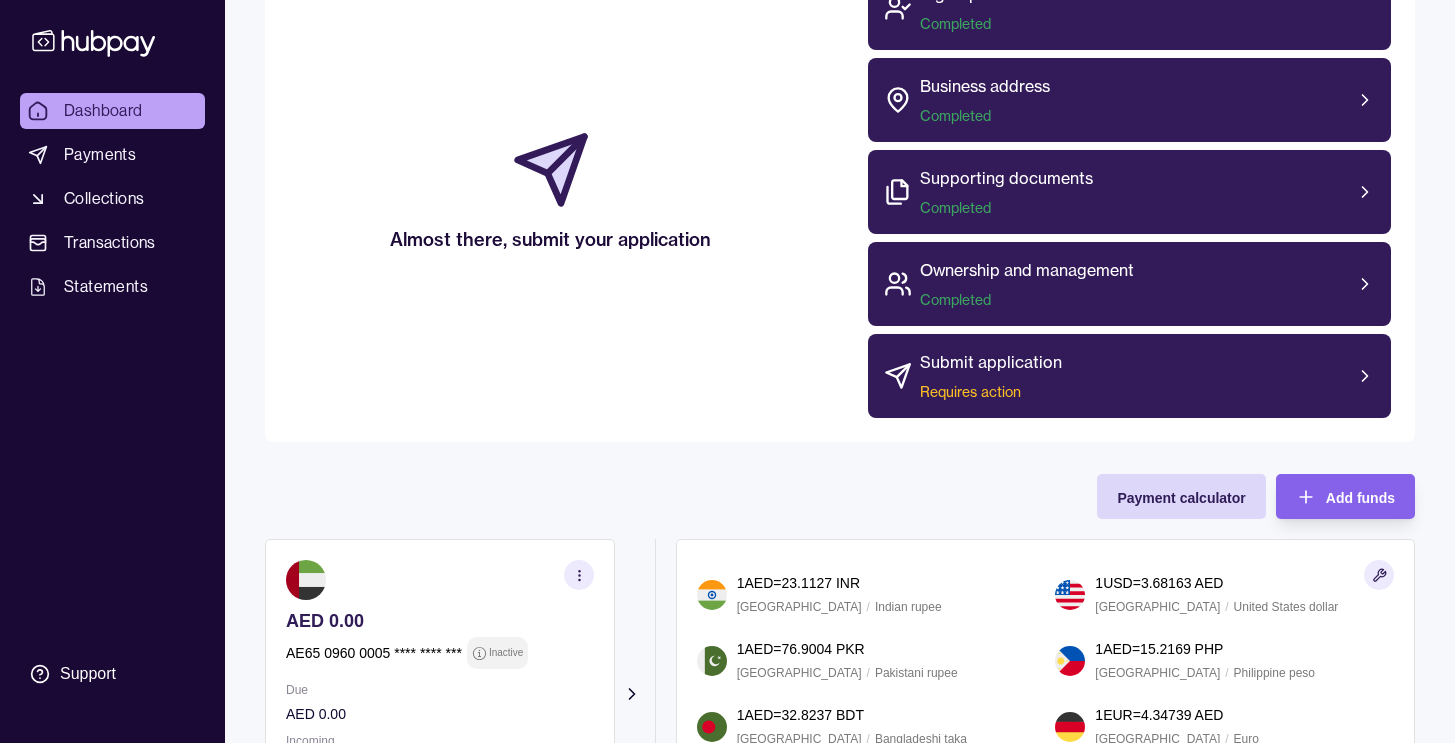 scroll, scrollTop: 265, scrollLeft: 0, axis: vertical 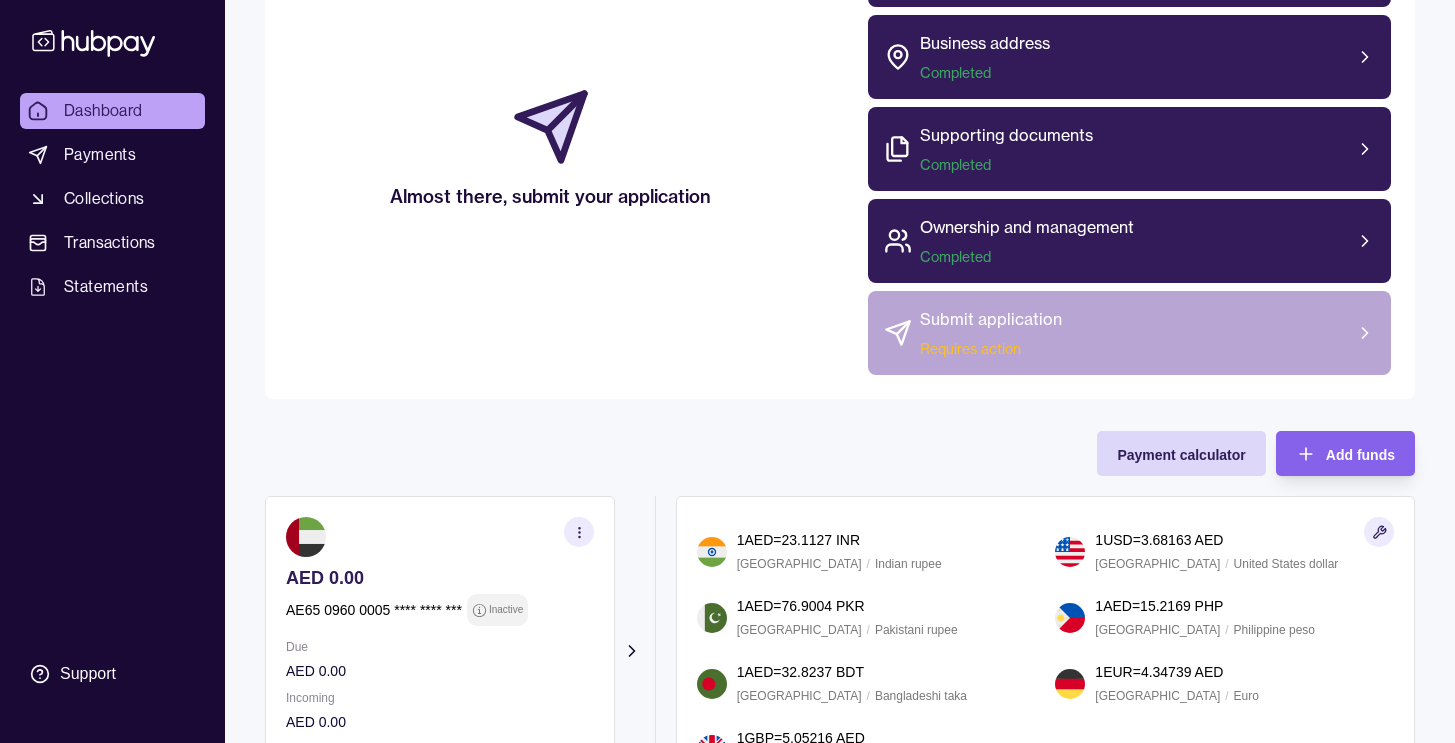 click on "Submit application Requires action" at bounding box center [1129, 333] 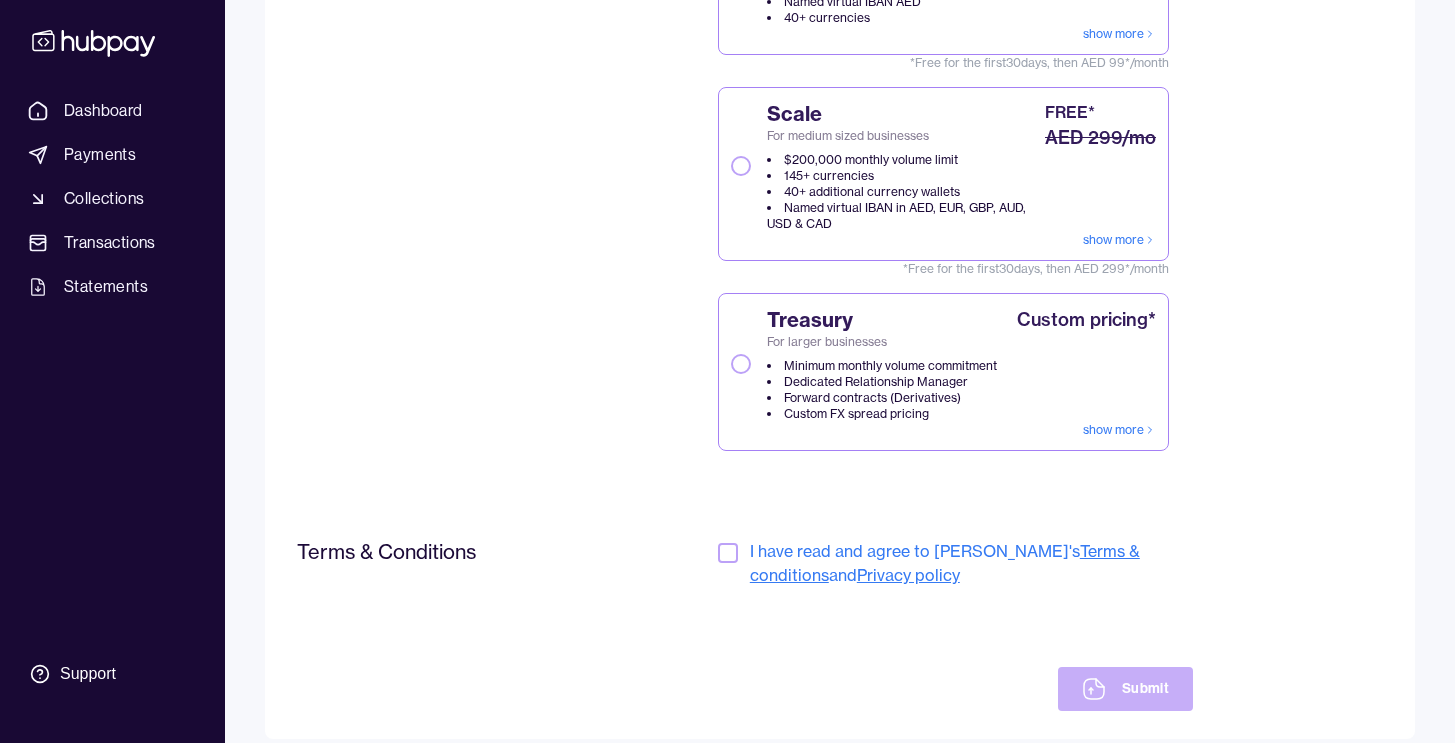 scroll, scrollTop: 431, scrollLeft: 0, axis: vertical 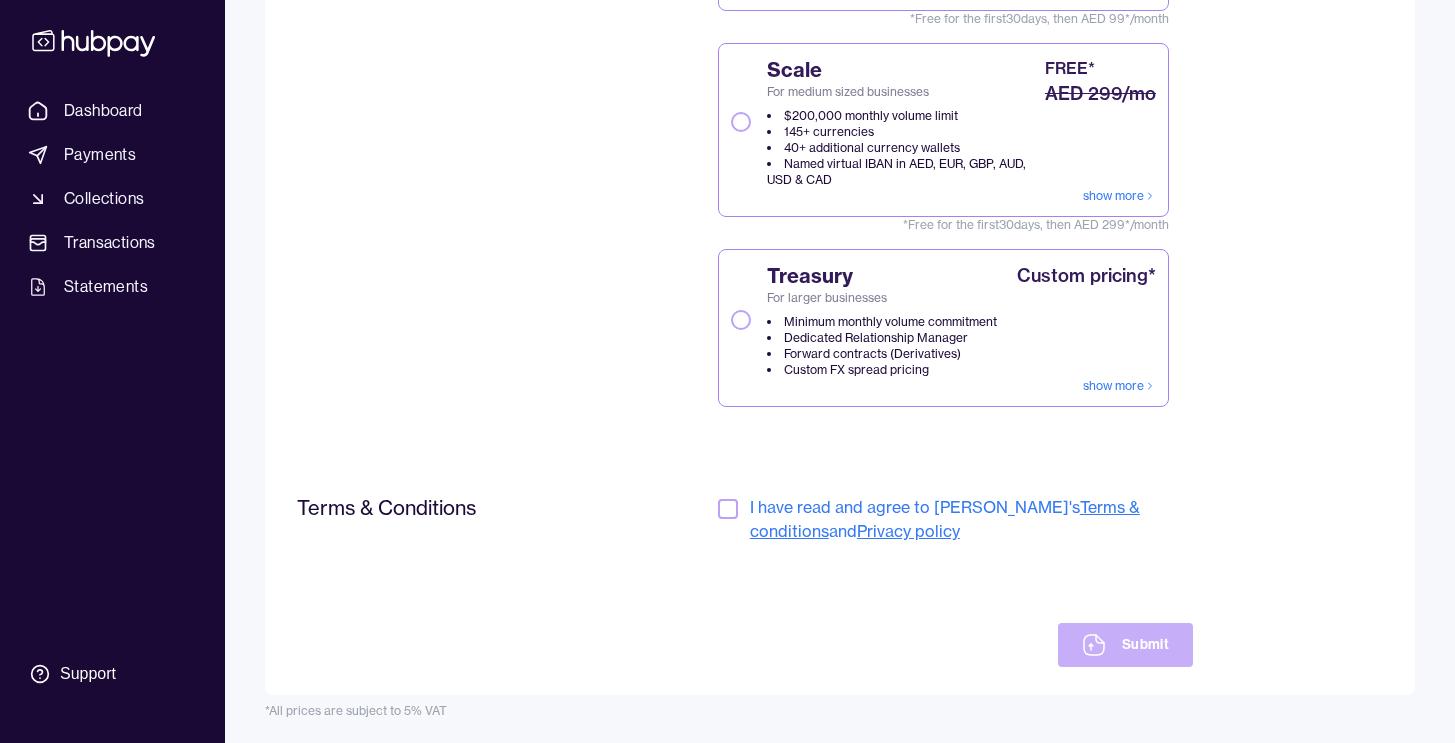 click at bounding box center [728, 509] 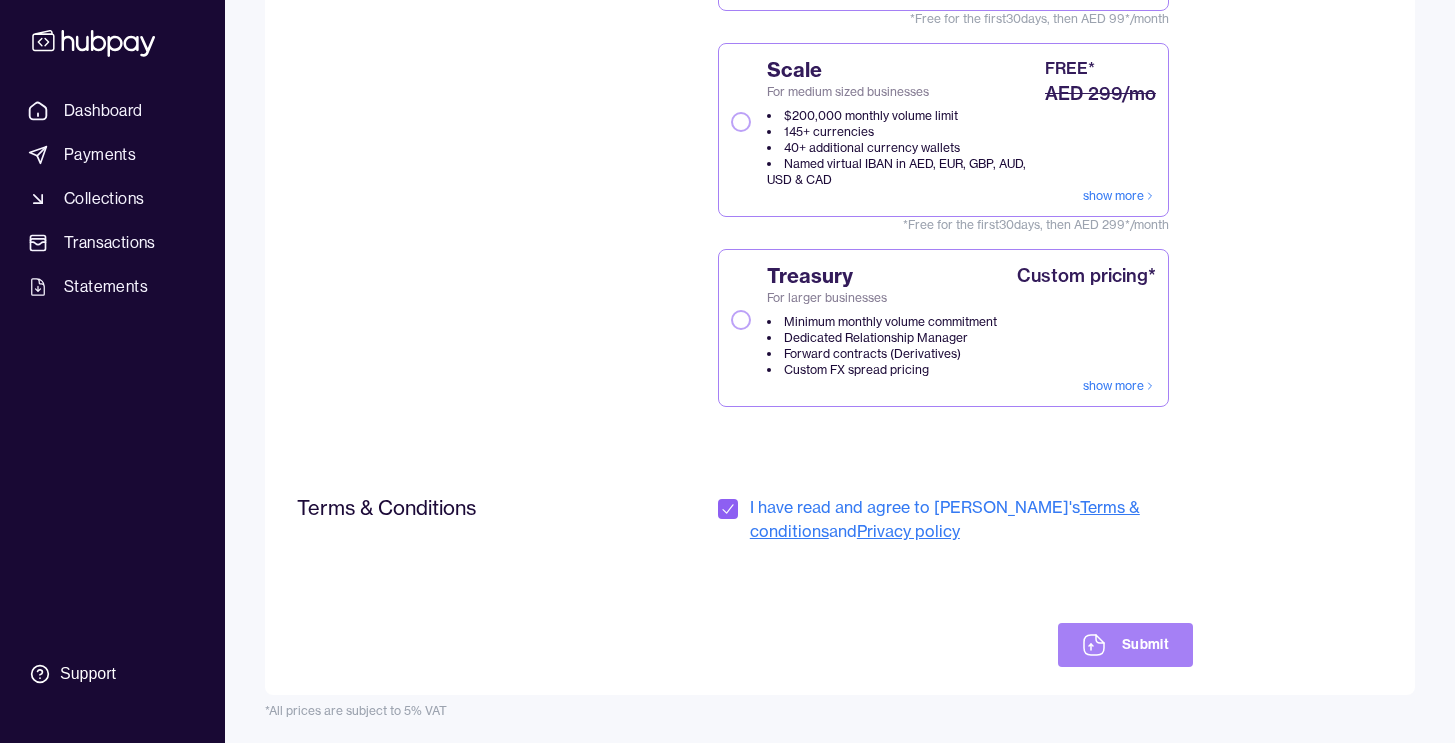 click on "Submit" at bounding box center (1125, 645) 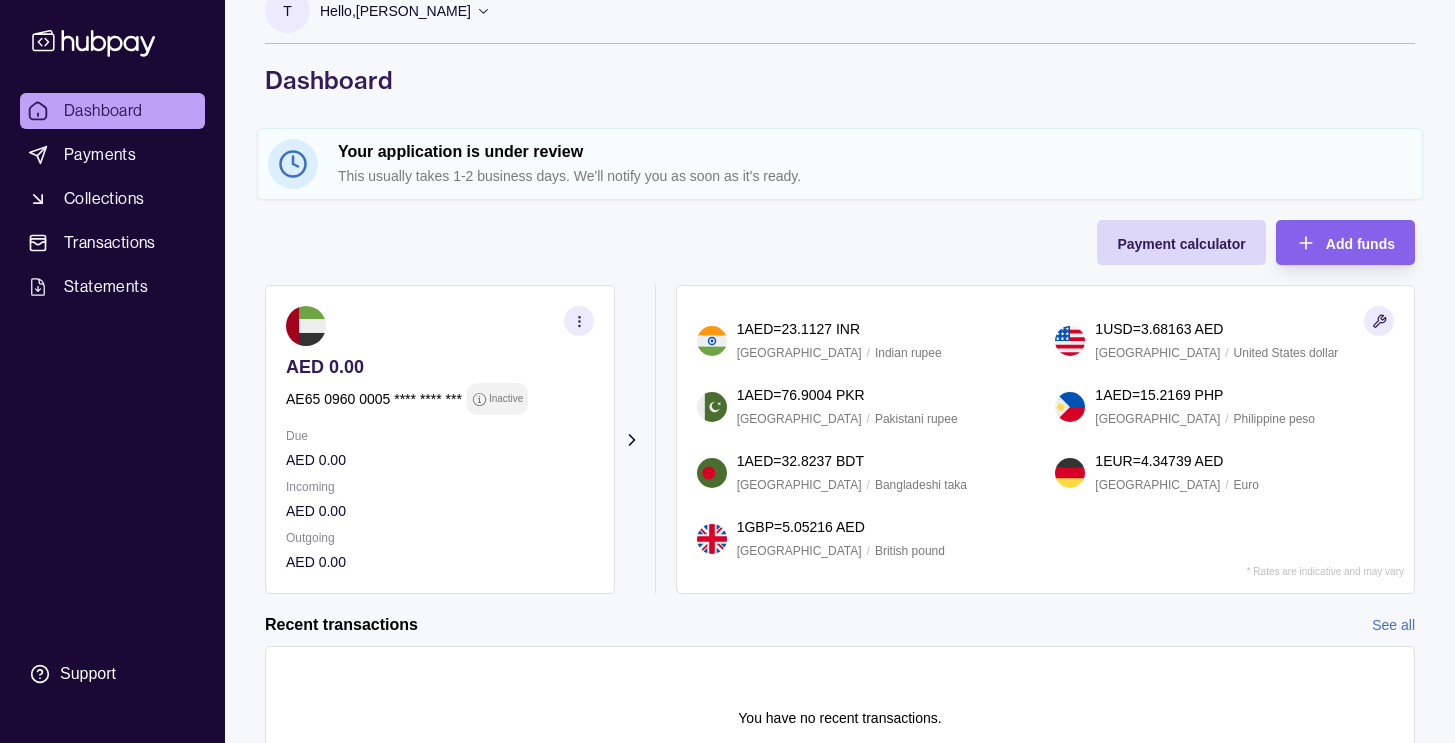 scroll, scrollTop: 0, scrollLeft: 0, axis: both 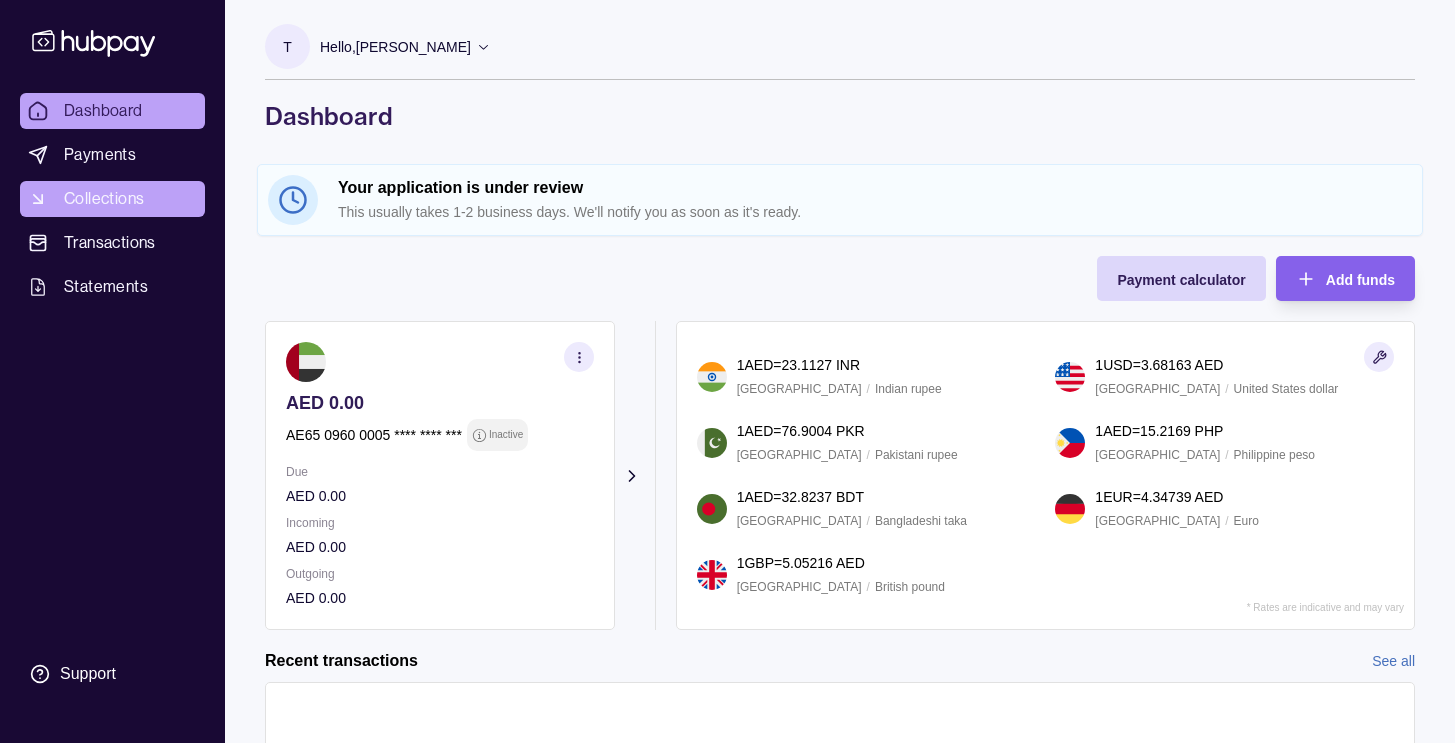 click on "Collections" at bounding box center [104, 199] 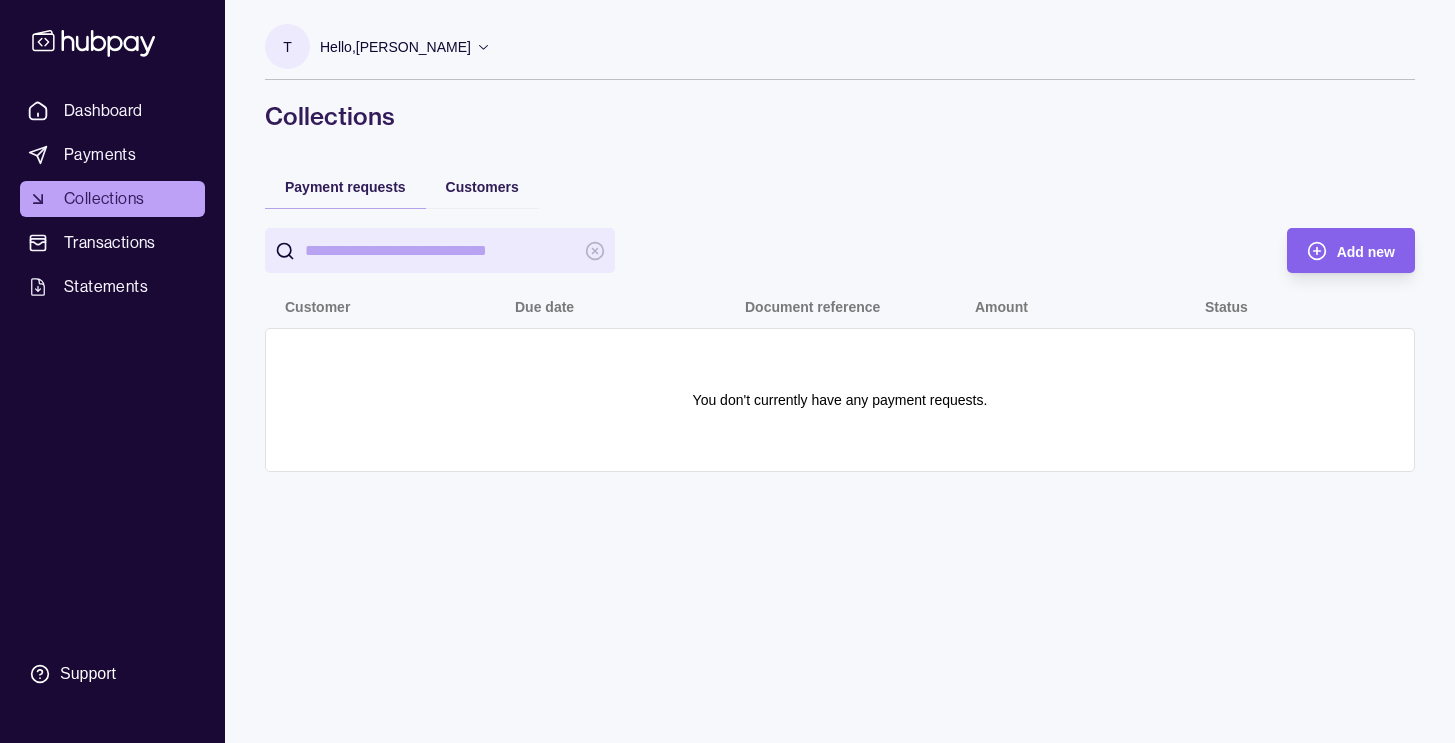 click on "Hello,  [PERSON_NAME]" at bounding box center [395, 47] 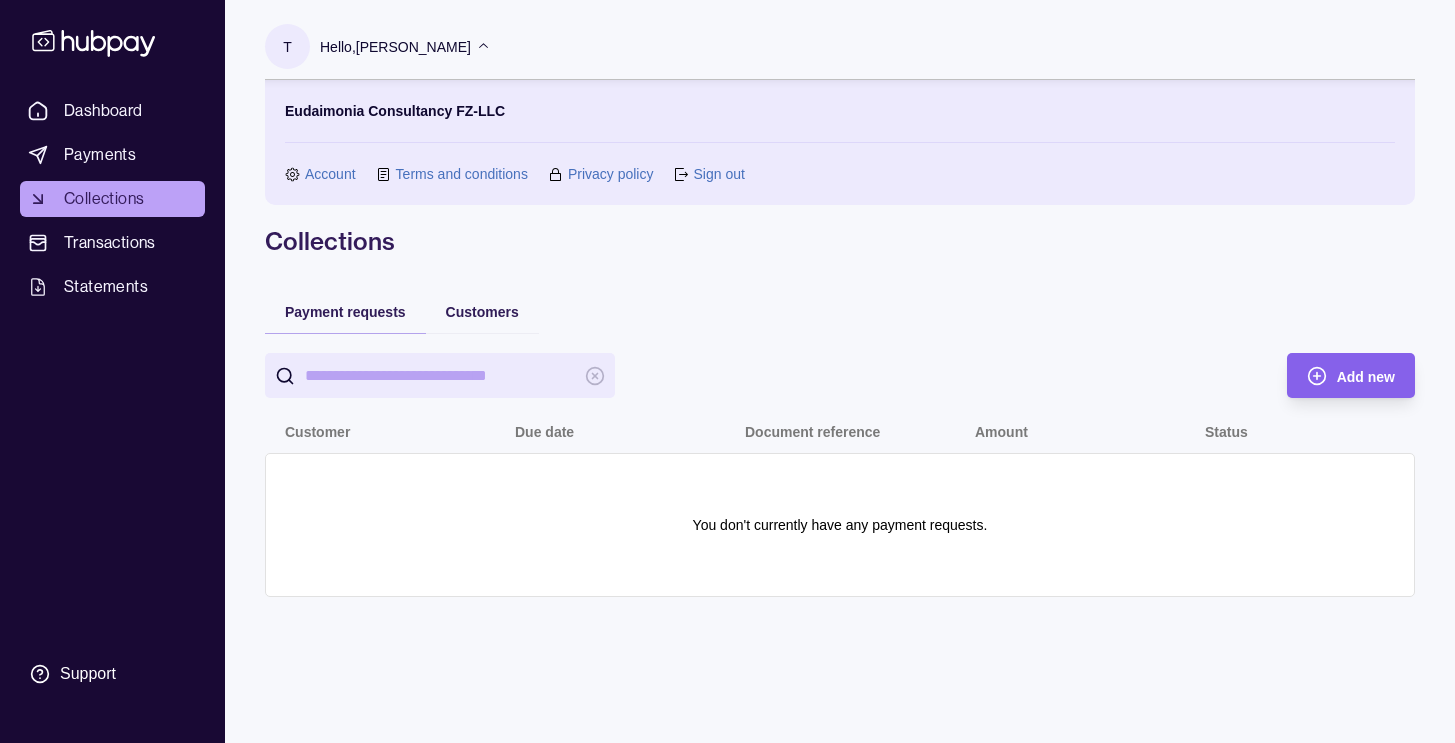 click on "Account" at bounding box center [330, 174] 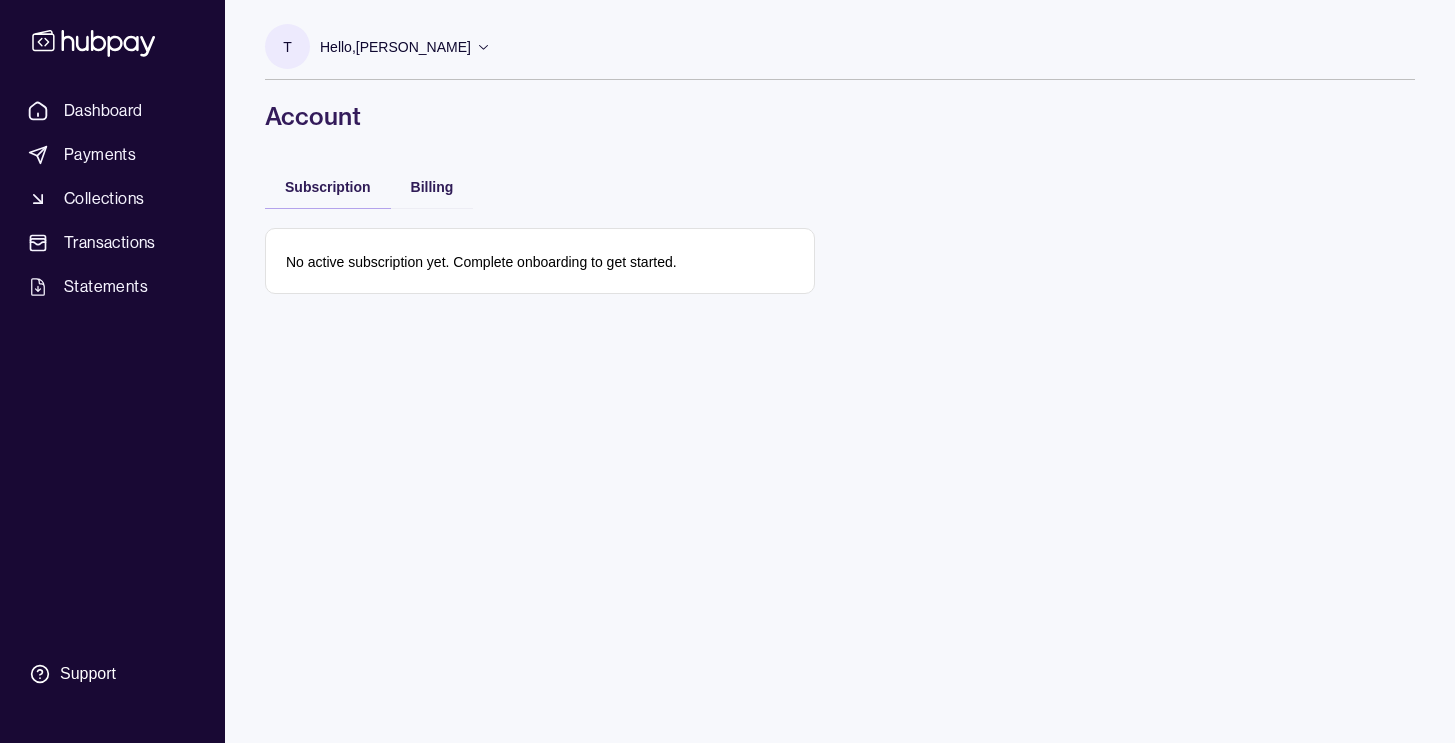 click on "No active subscription yet. Complete onboarding to get started." at bounding box center (481, 262) 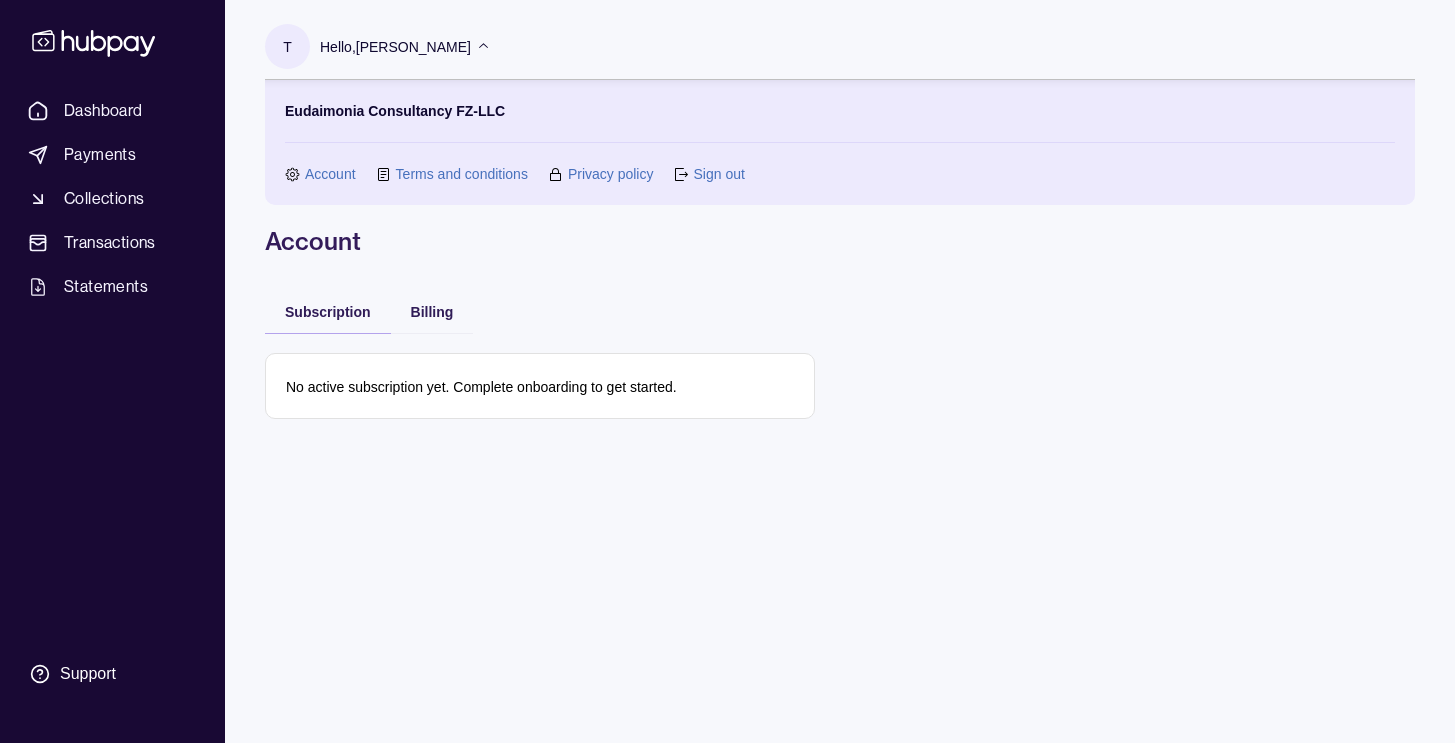 click on "T Hello,  [PERSON_NAME]" at bounding box center (378, 51) 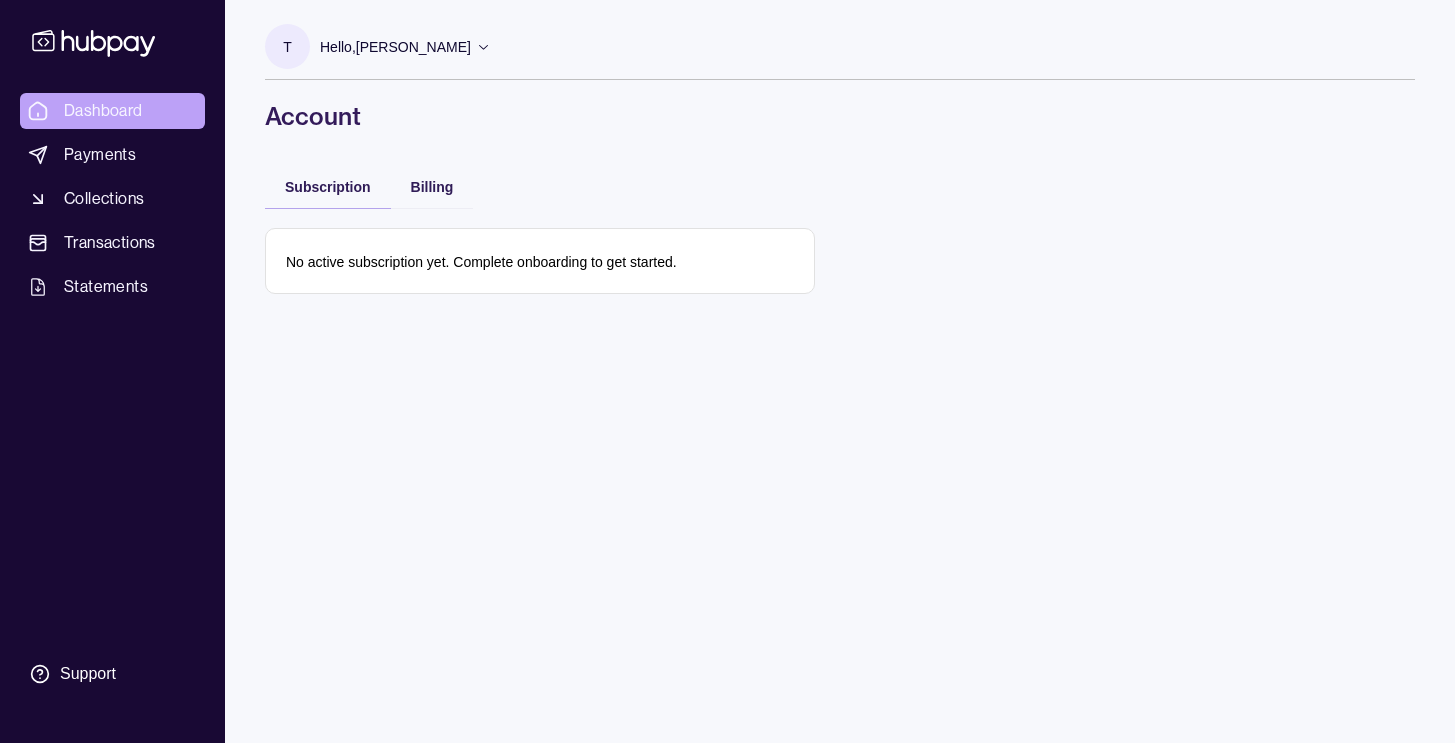 click on "Dashboard" at bounding box center [103, 111] 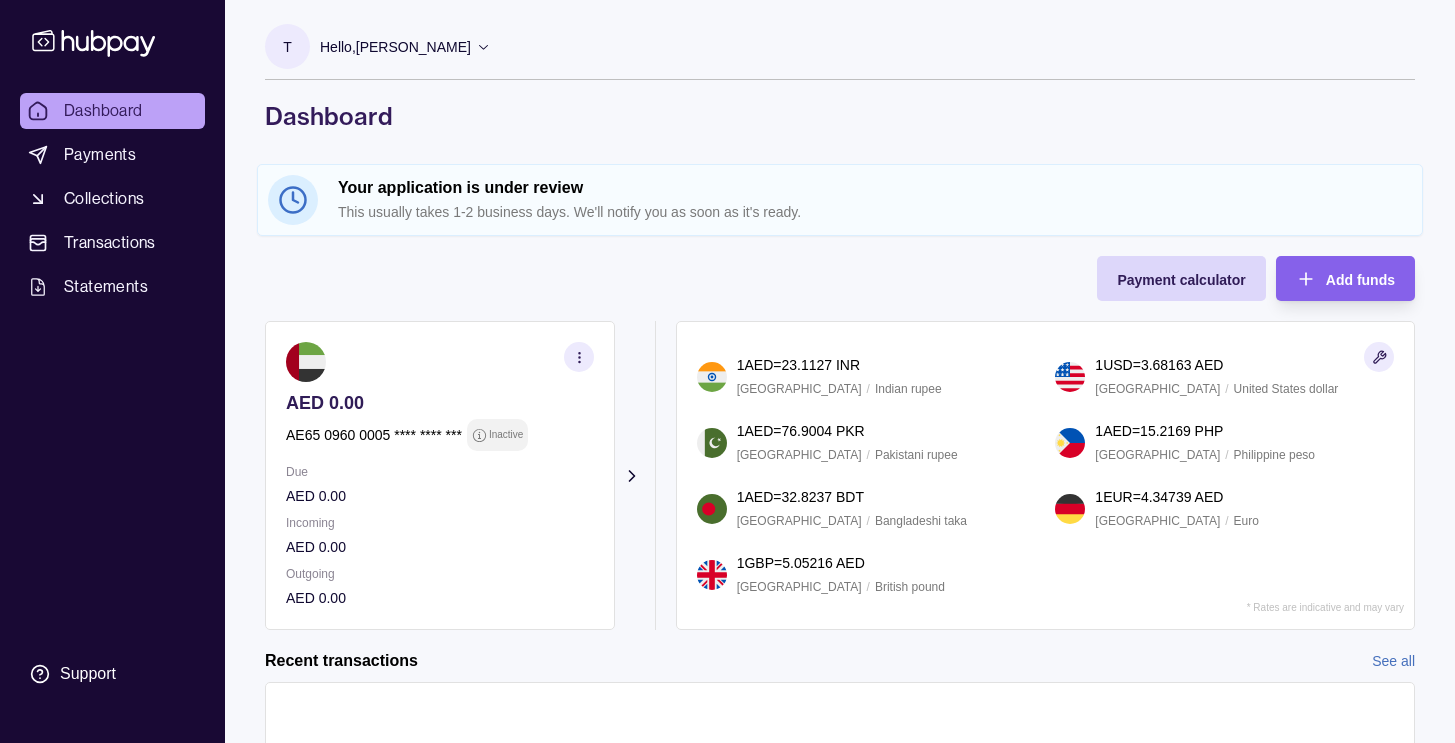 scroll, scrollTop: 17, scrollLeft: 0, axis: vertical 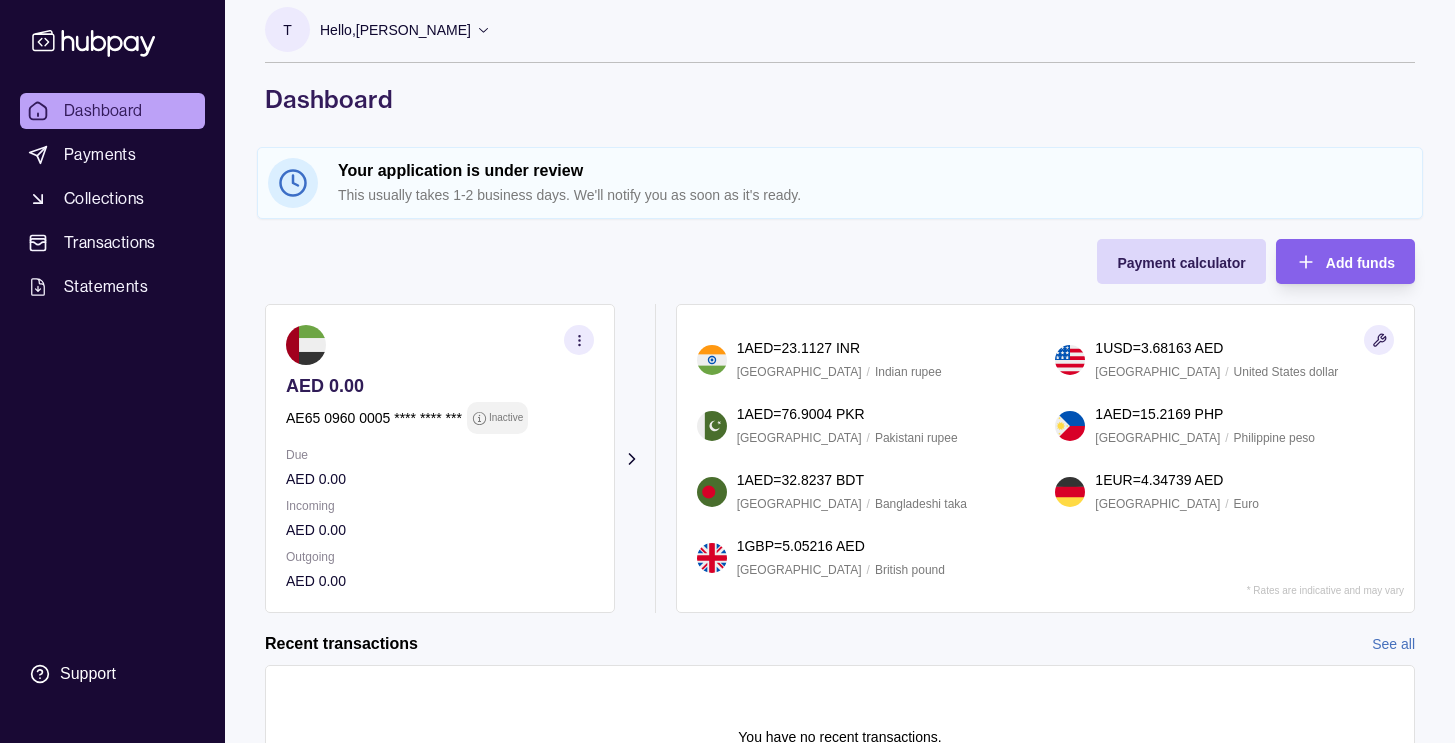 click 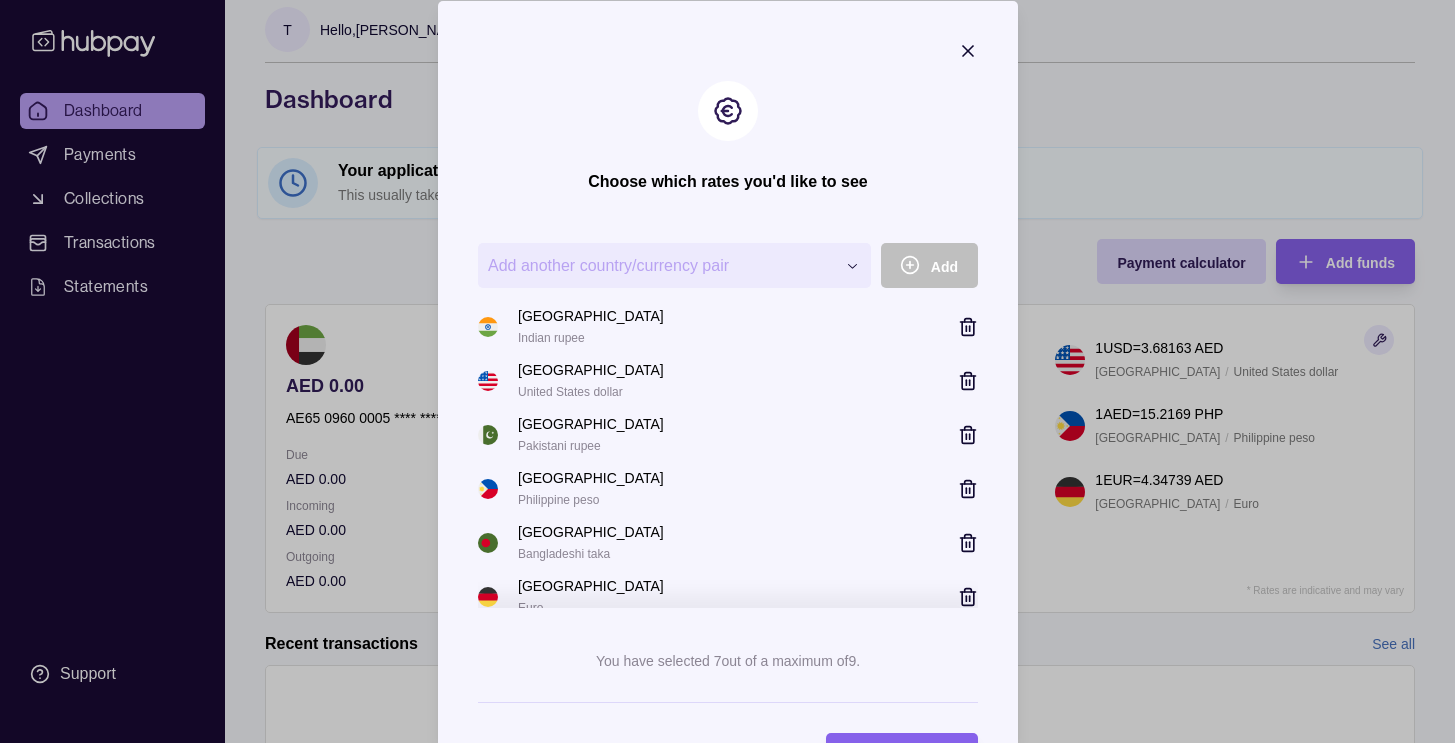 scroll, scrollTop: 0, scrollLeft: 0, axis: both 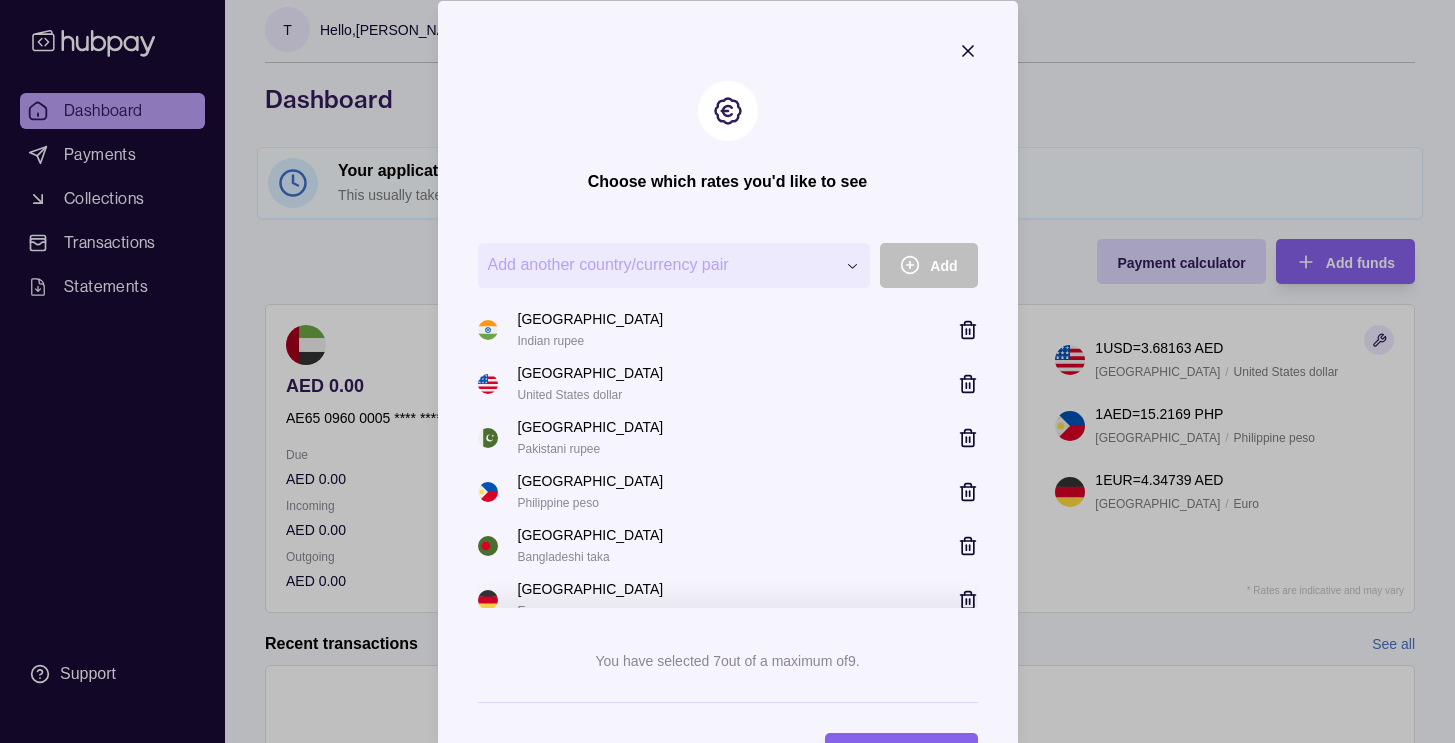 click on "**********" at bounding box center [727, 873] 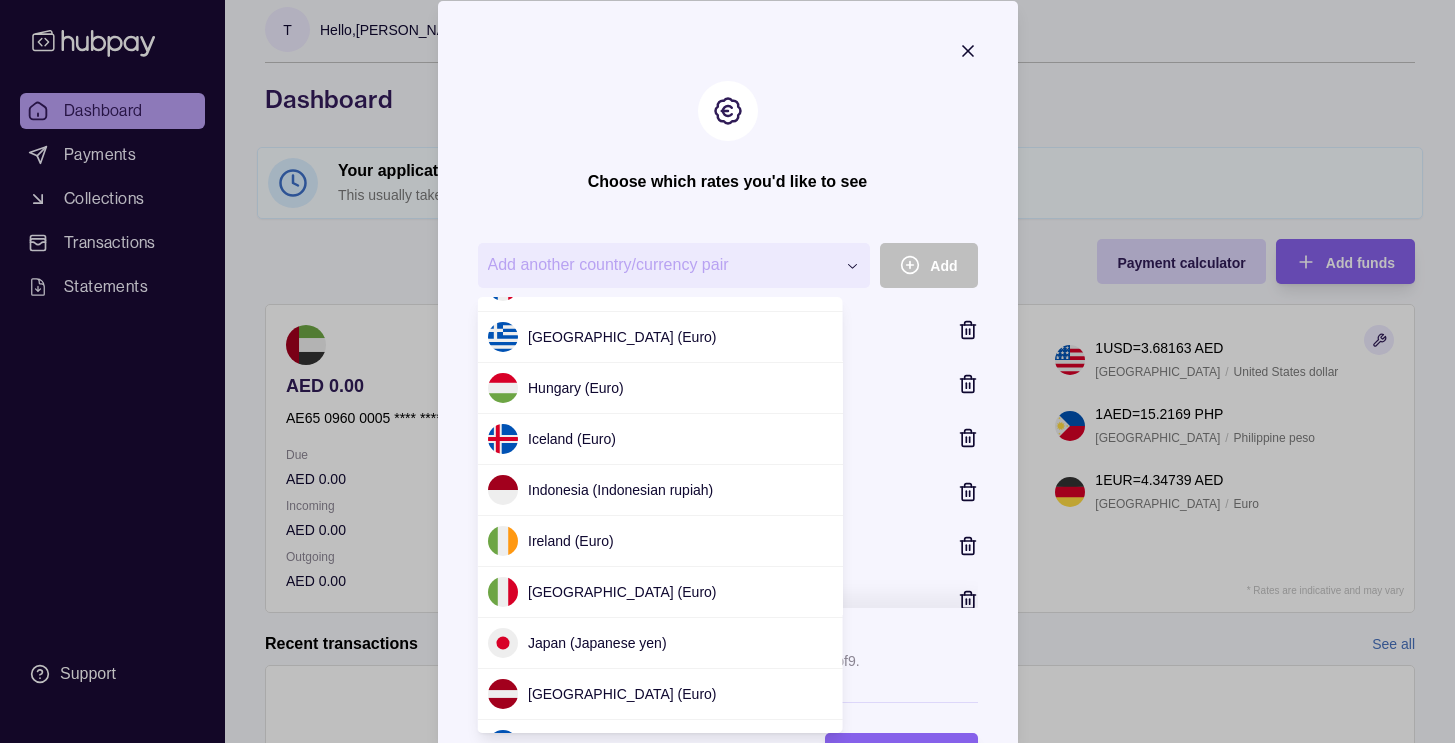 scroll, scrollTop: 900, scrollLeft: 0, axis: vertical 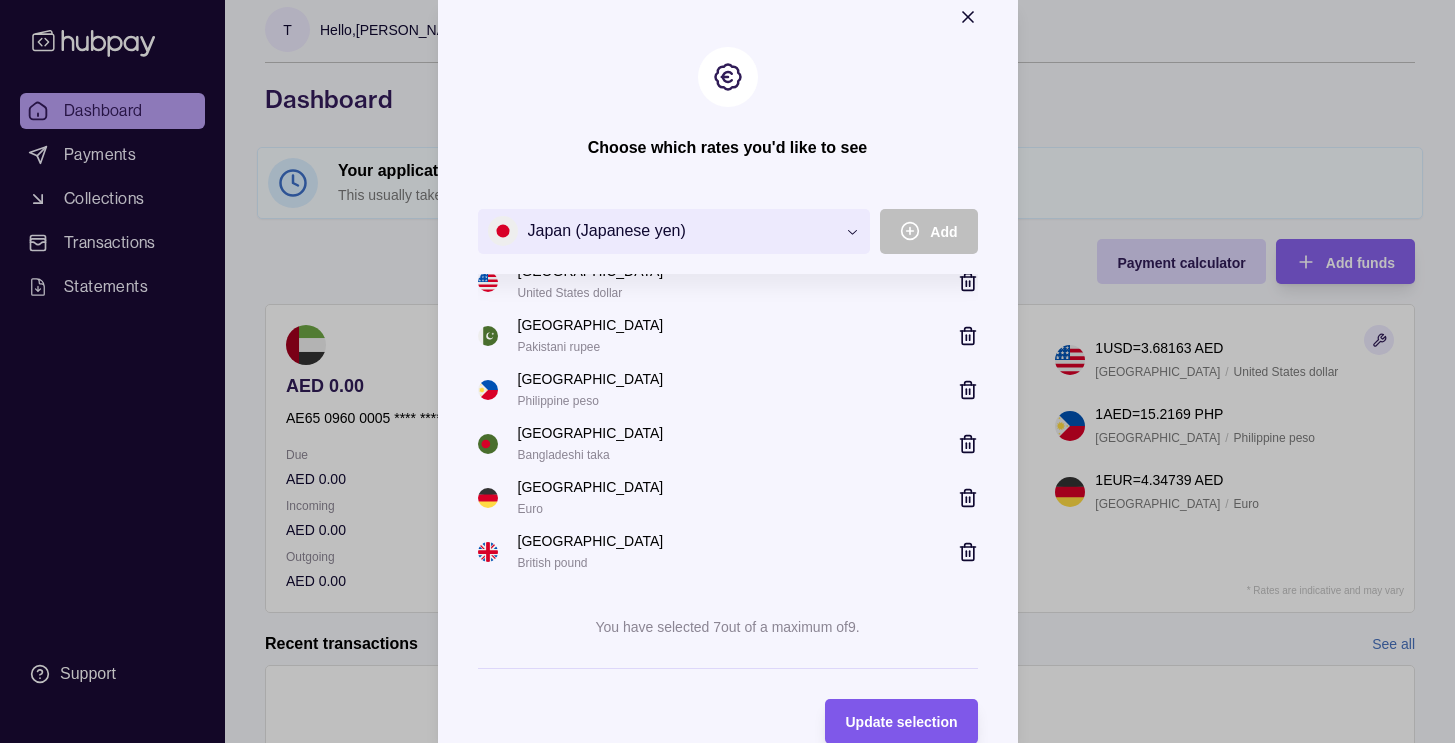 click on "Update selection" at bounding box center [901, 723] 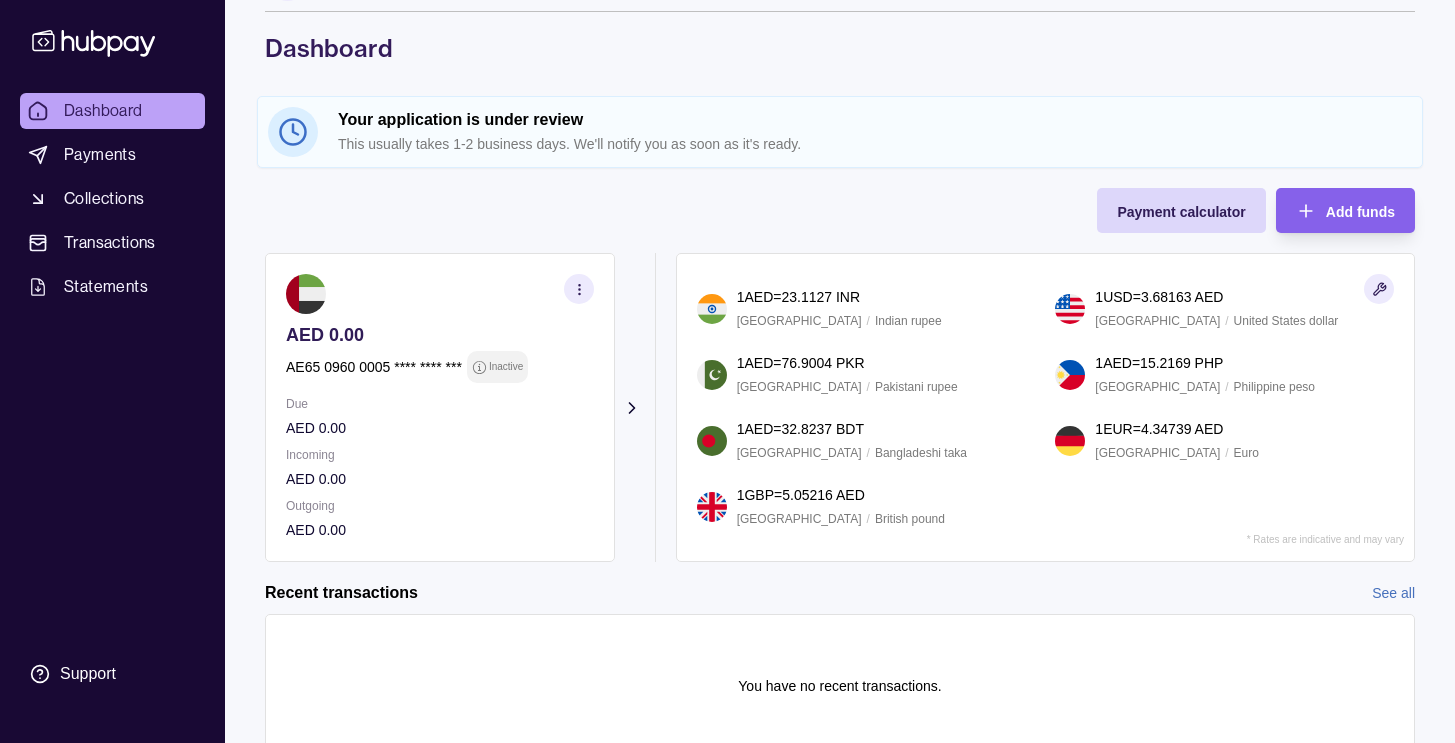 scroll, scrollTop: 83, scrollLeft: 0, axis: vertical 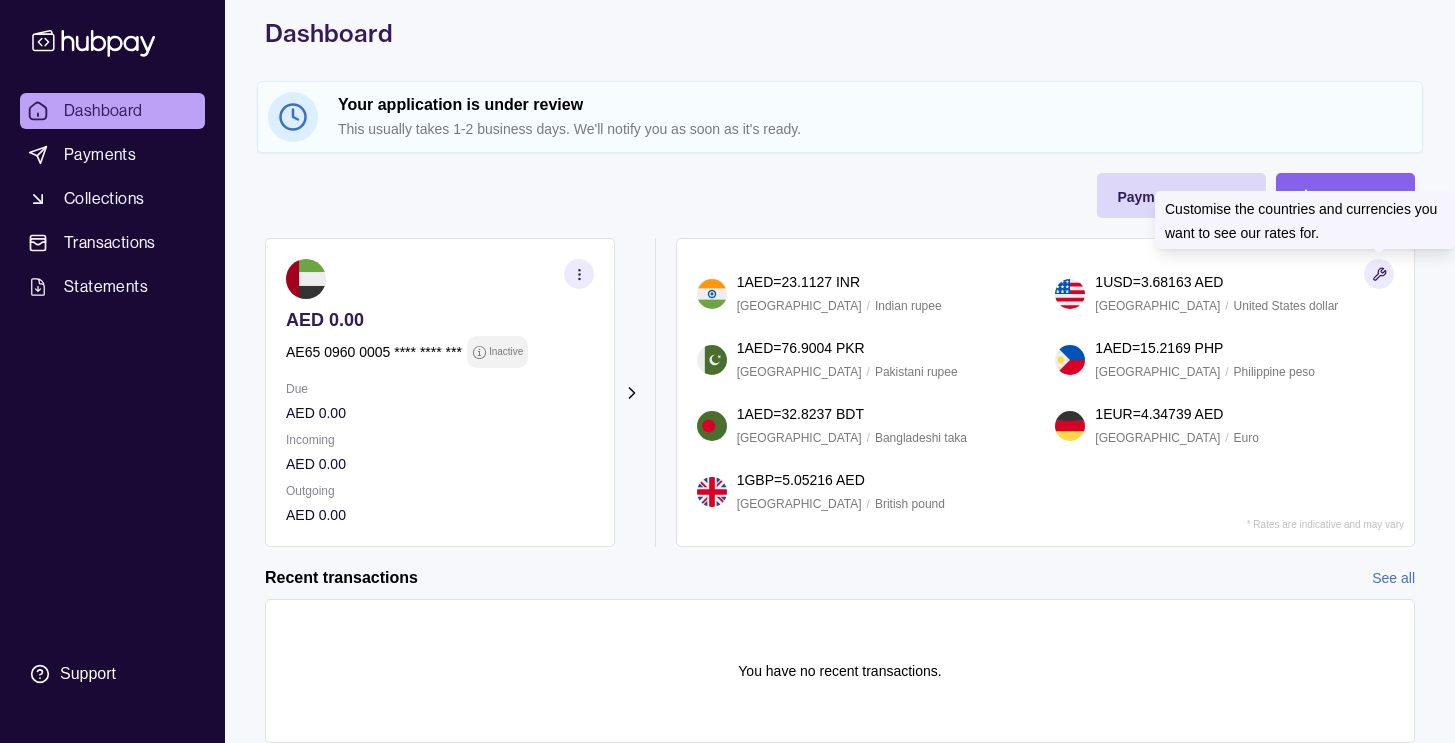 click 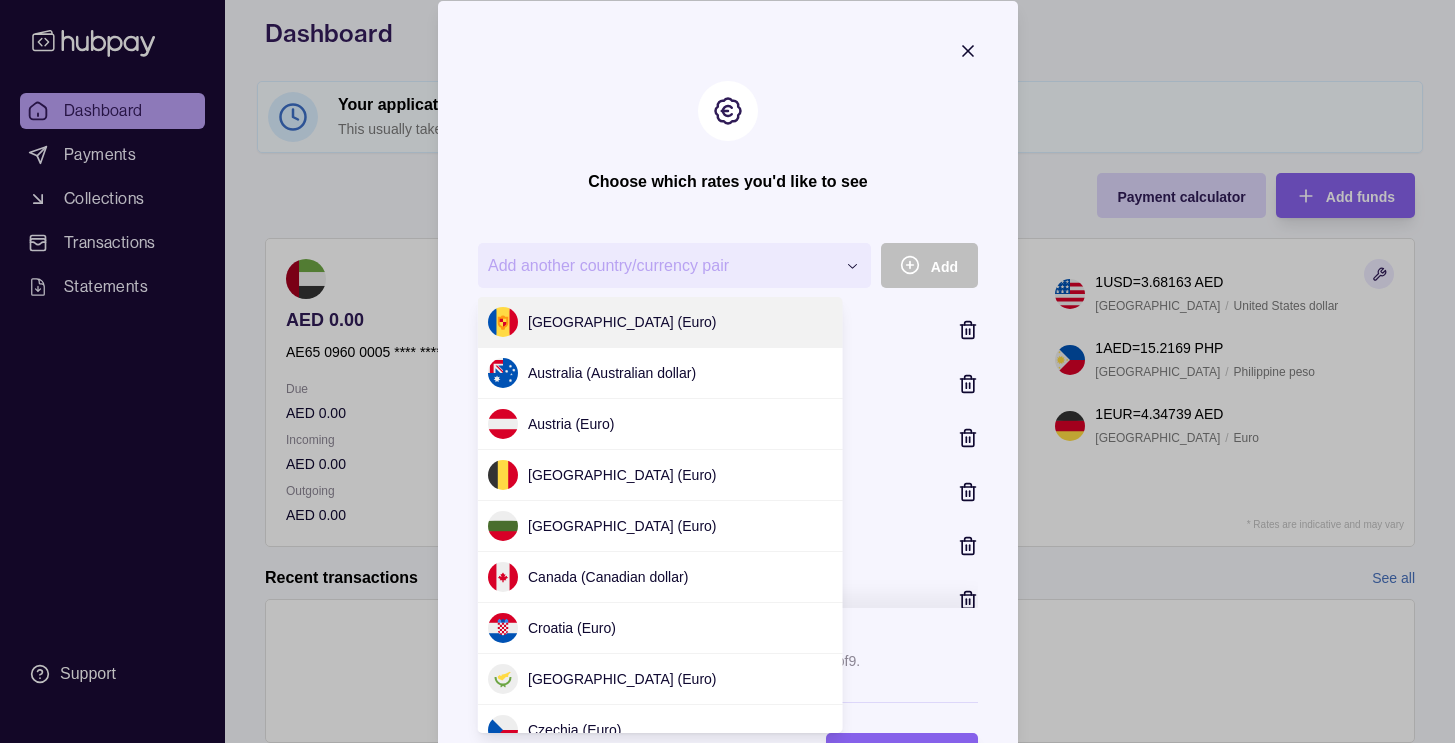 click on "**********" at bounding box center [727, 807] 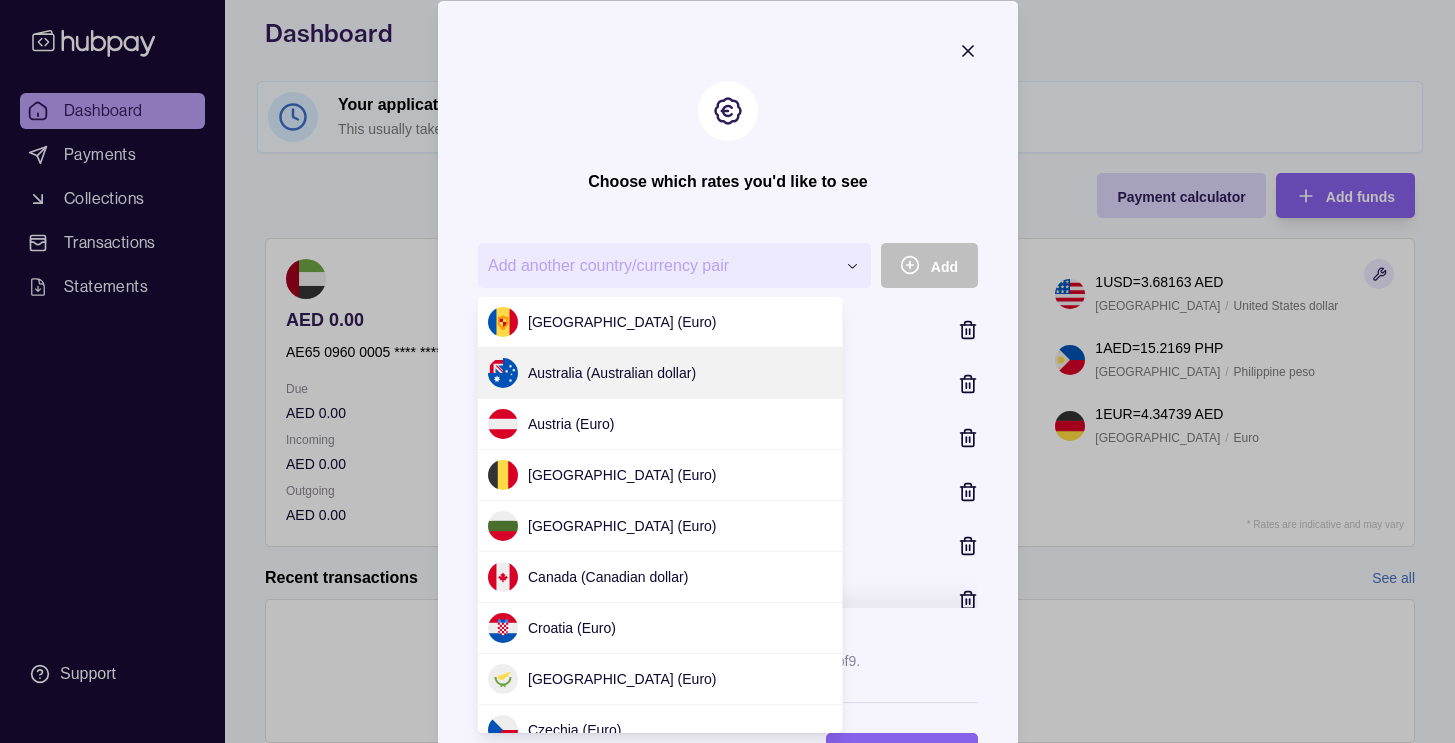 scroll, scrollTop: 827, scrollLeft: 0, axis: vertical 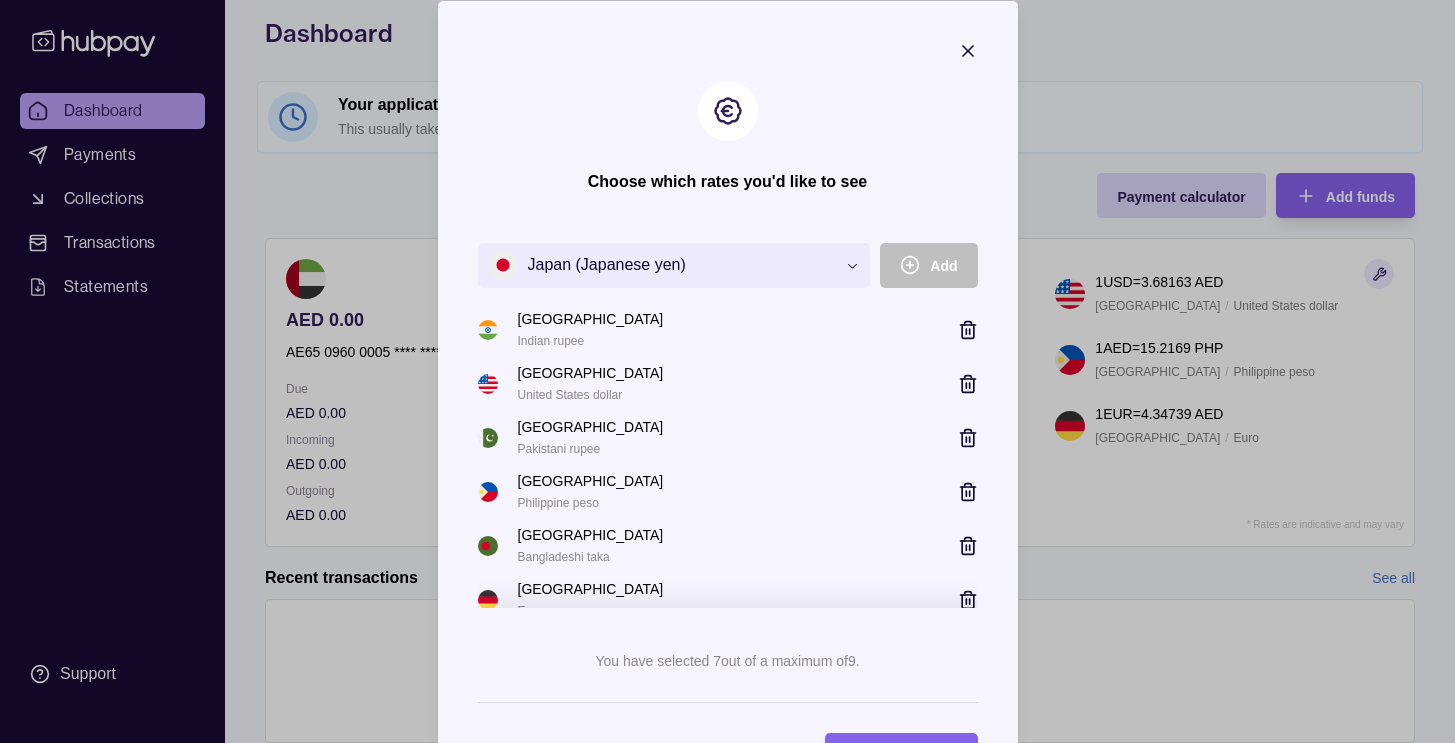 click on "**********" at bounding box center (728, 436) 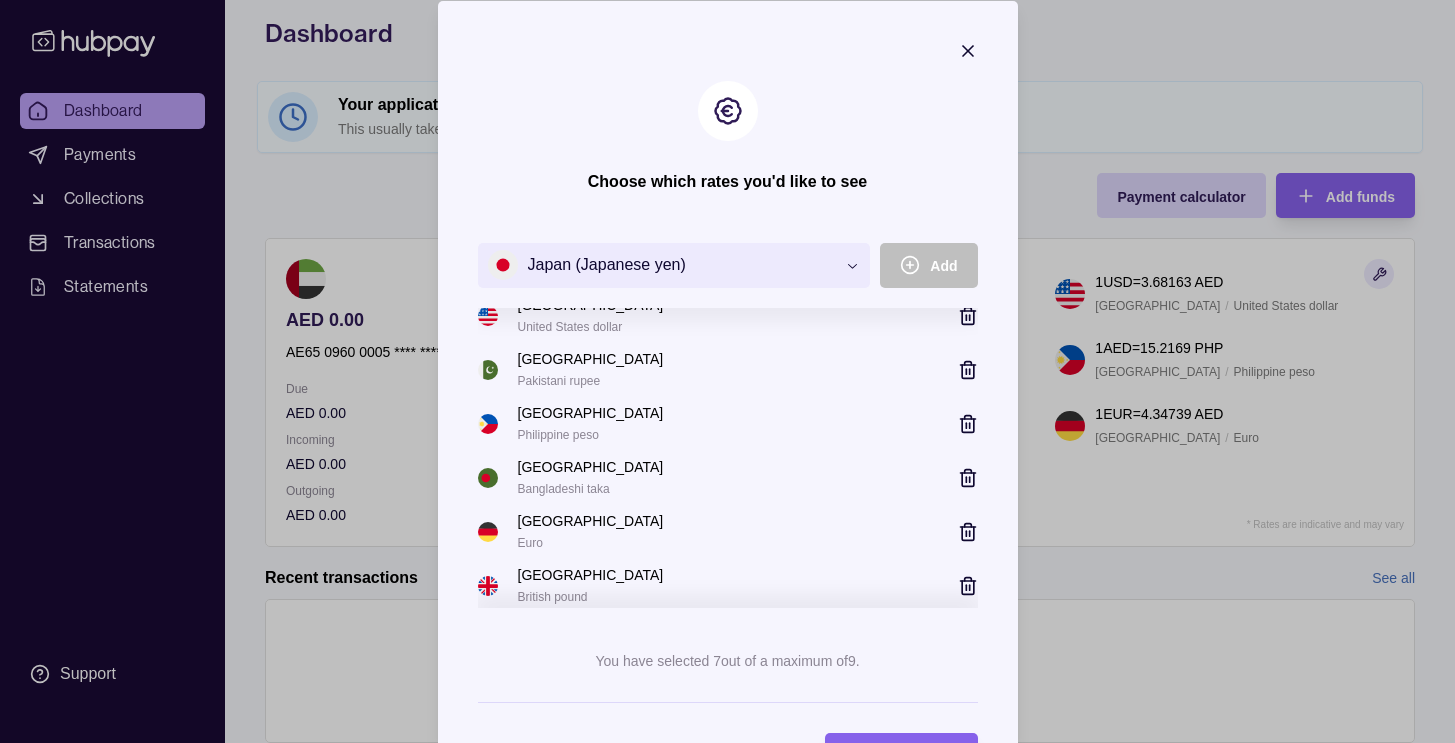 scroll, scrollTop: 57, scrollLeft: 0, axis: vertical 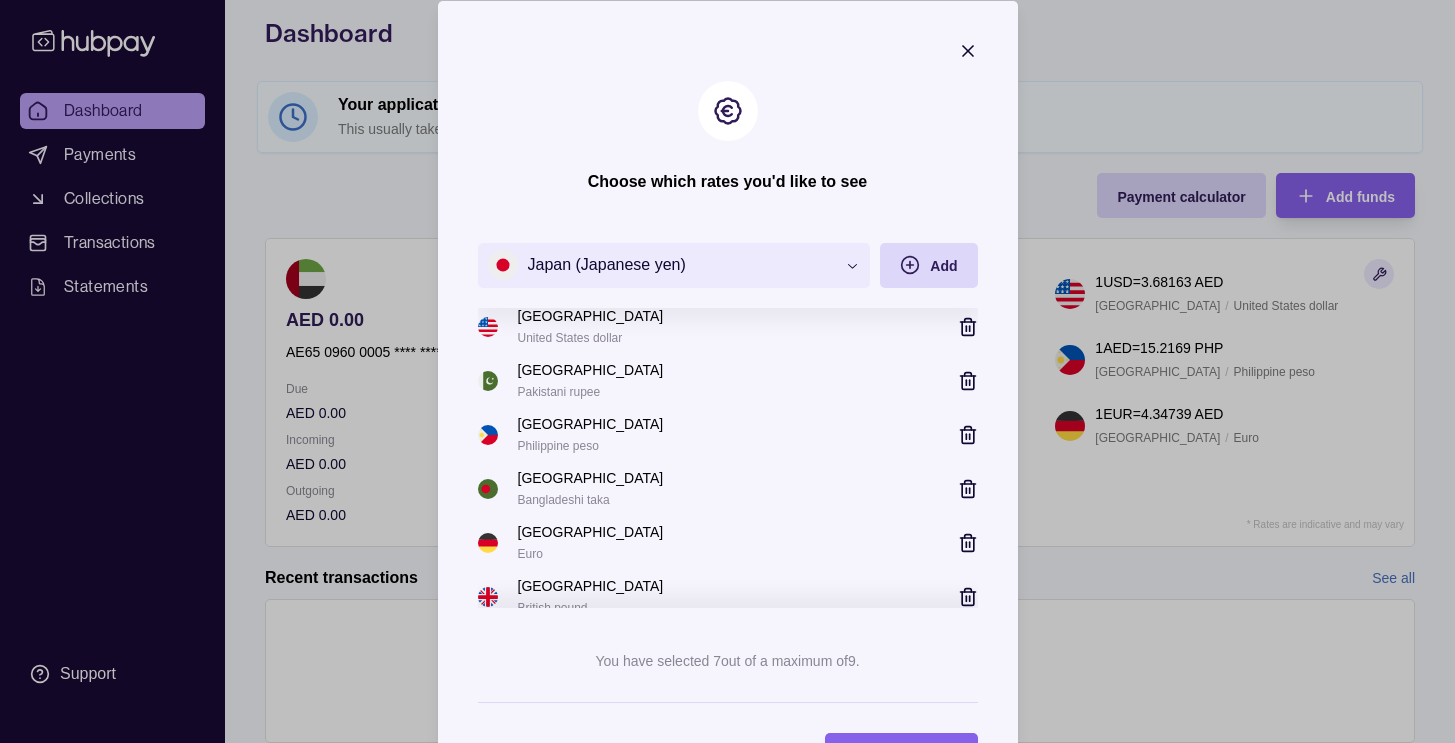 click 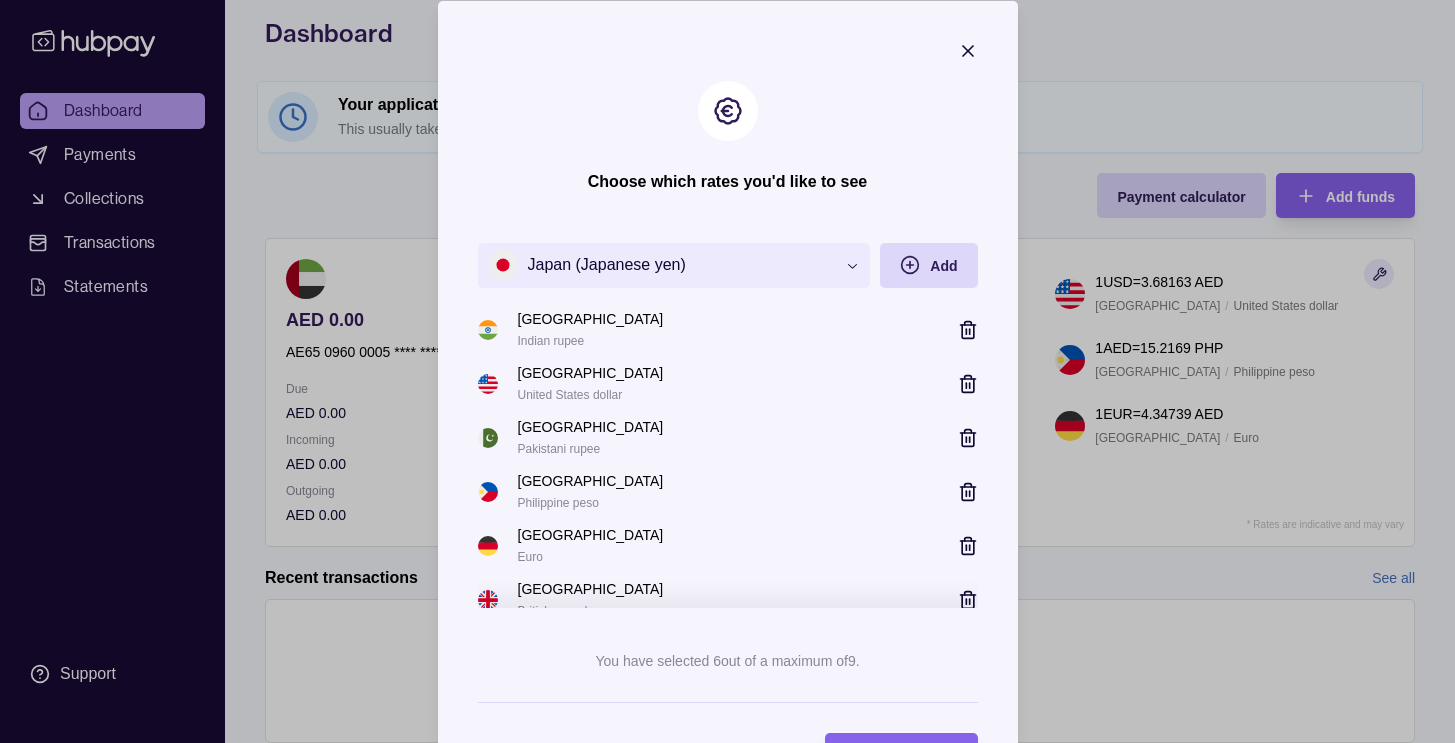 scroll, scrollTop: 14, scrollLeft: 0, axis: vertical 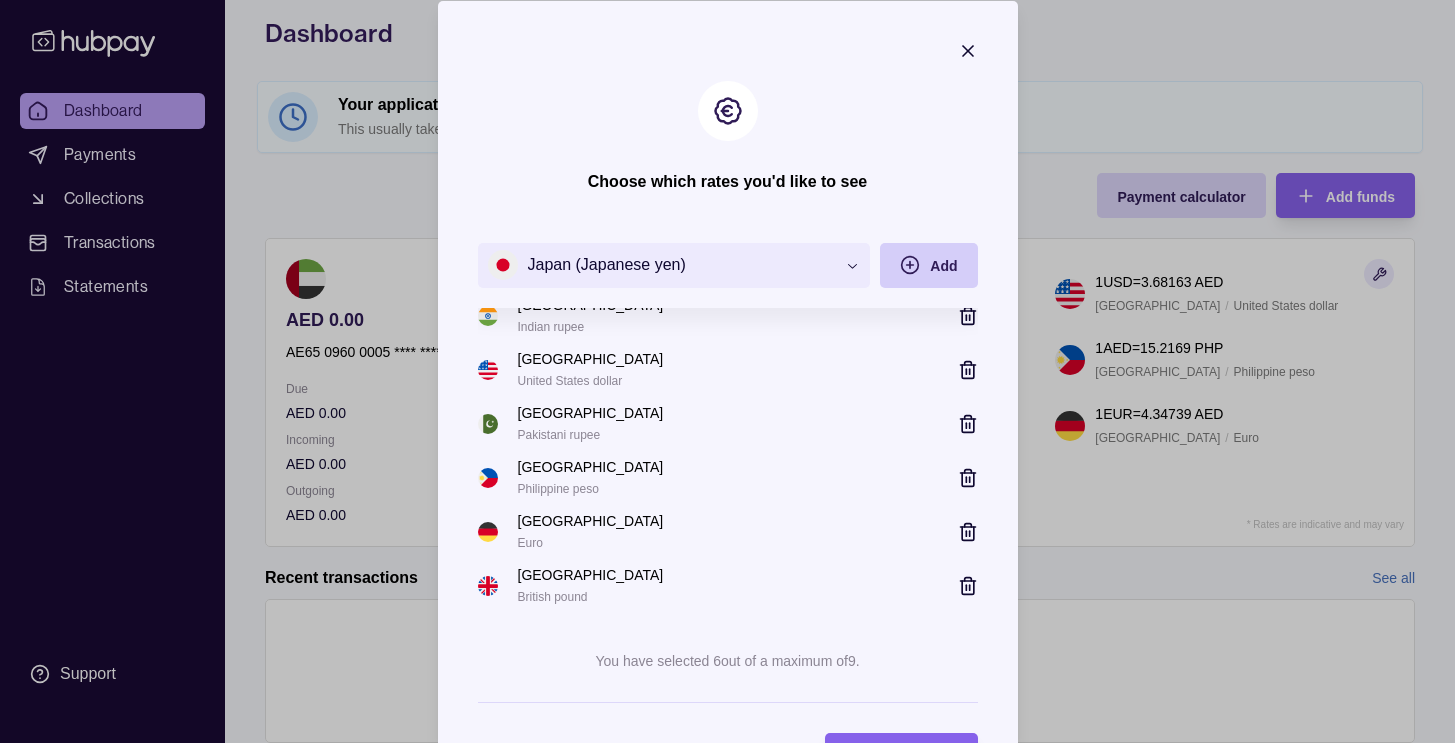 click on "Add" at bounding box center (913, 264) 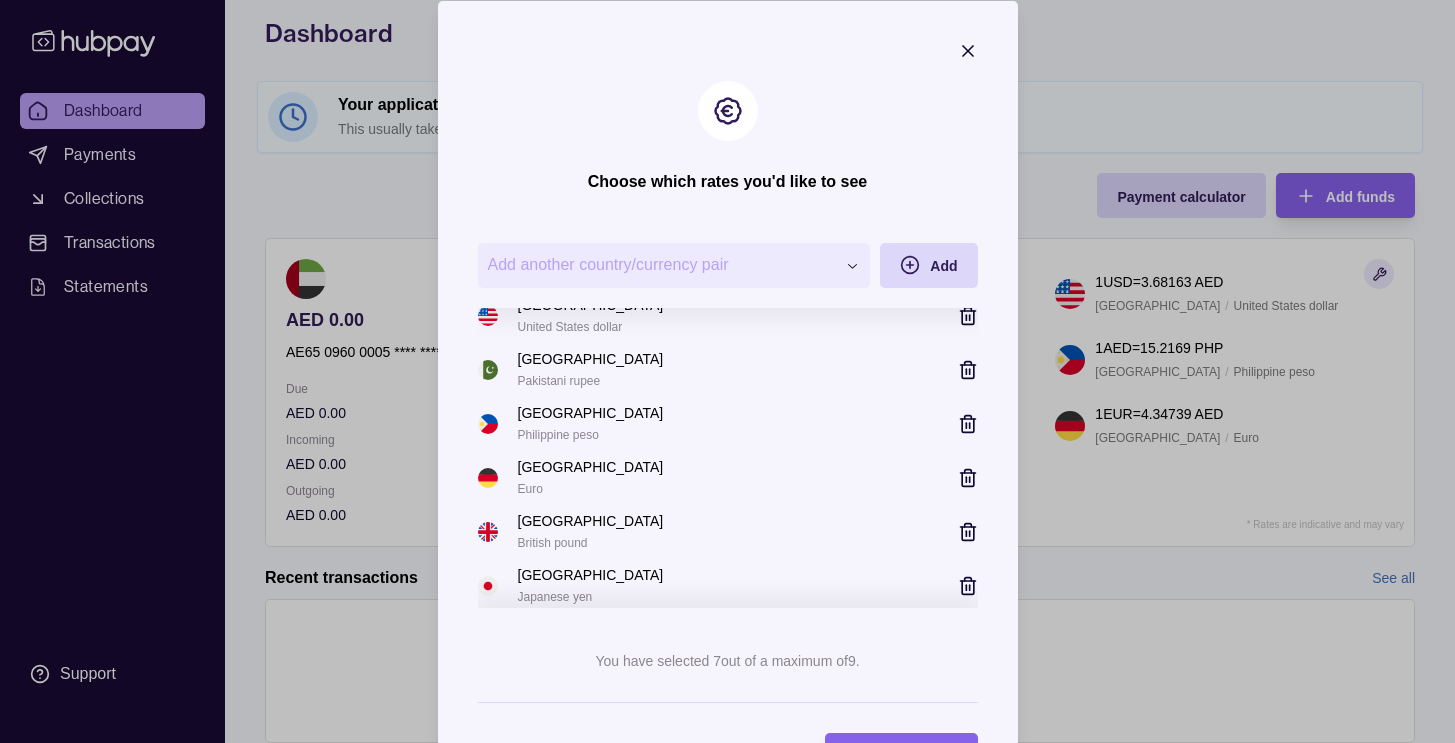 scroll, scrollTop: 0, scrollLeft: 0, axis: both 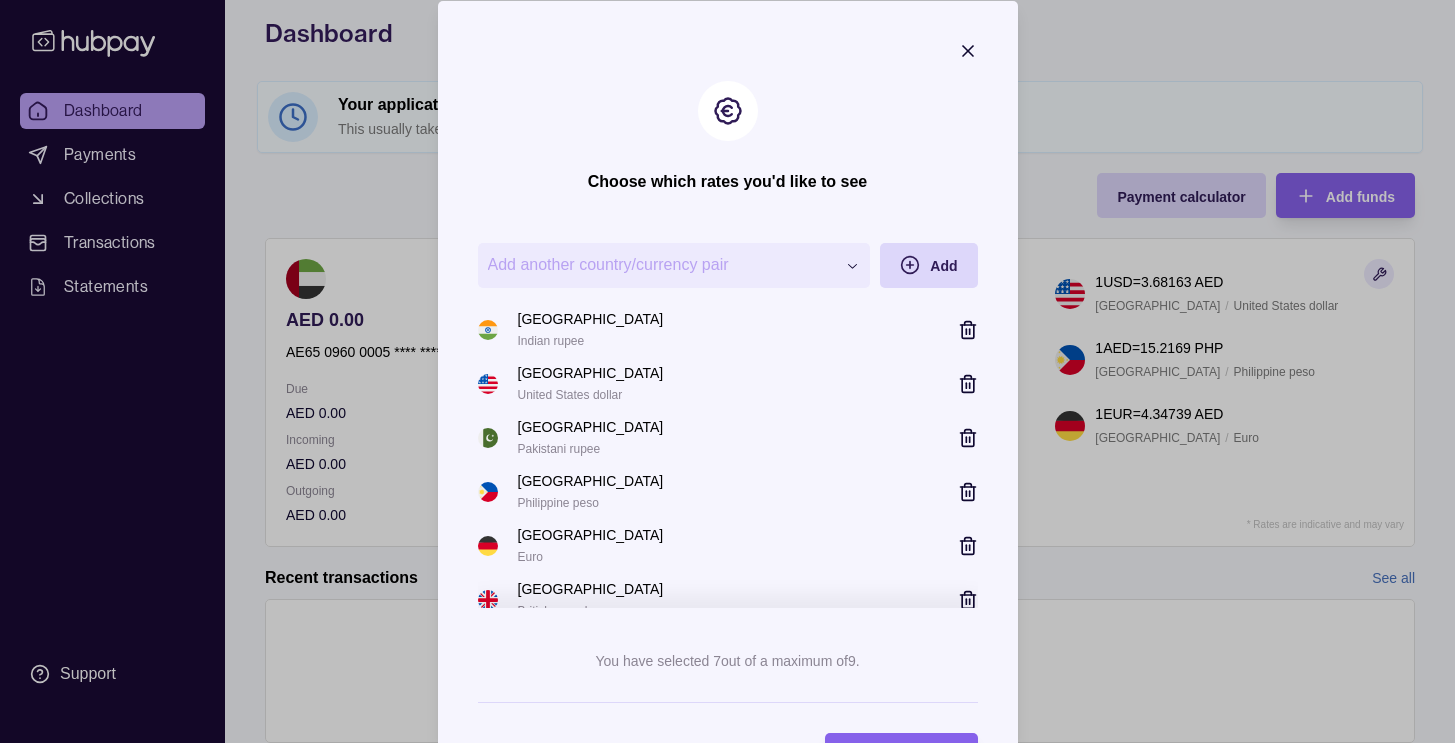 click 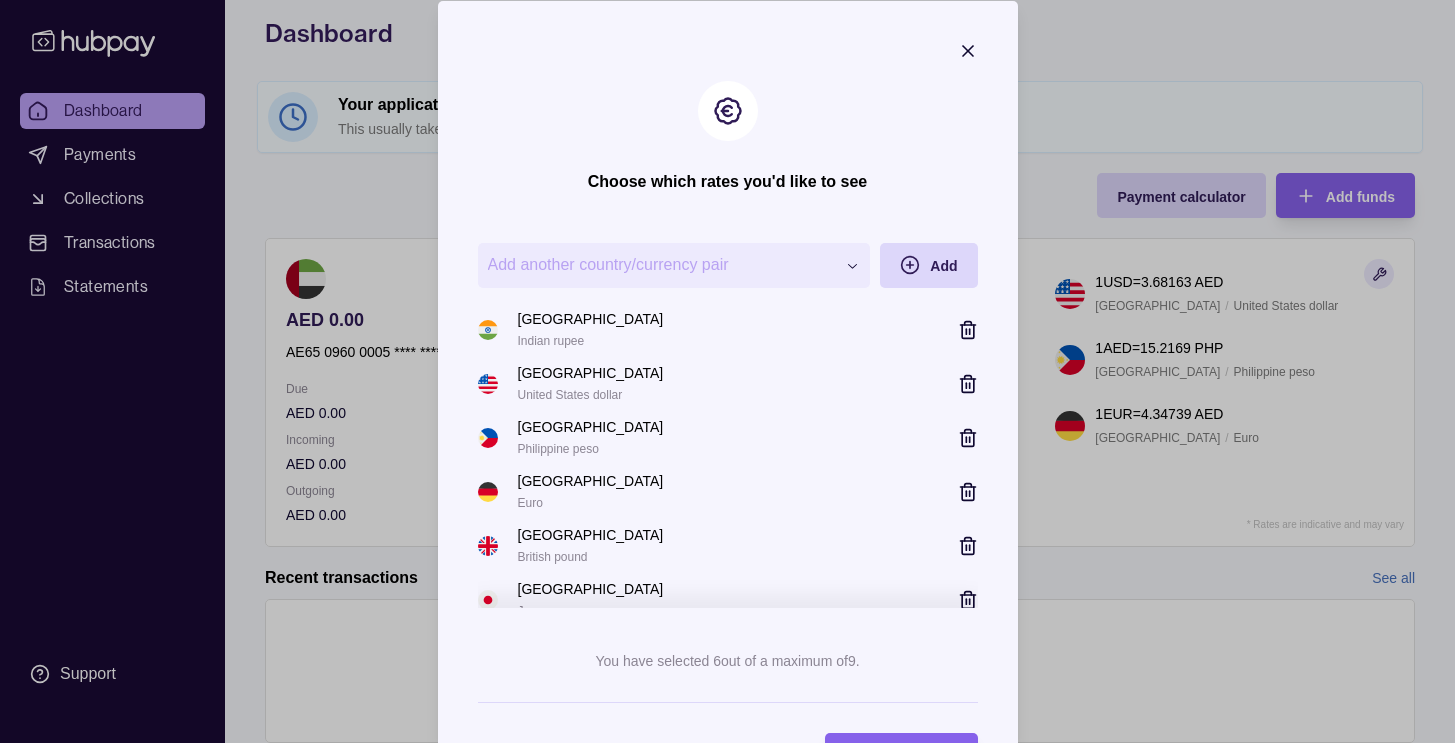 click 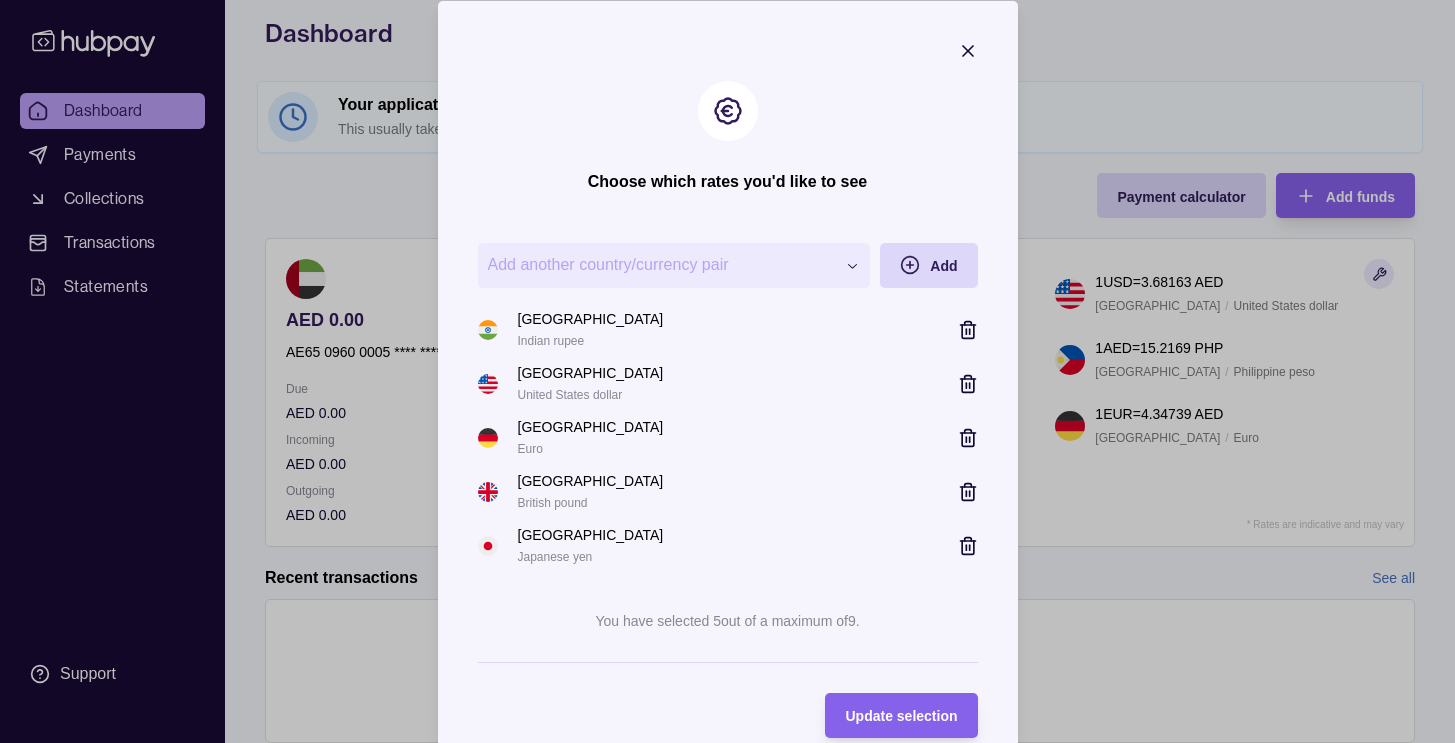 click 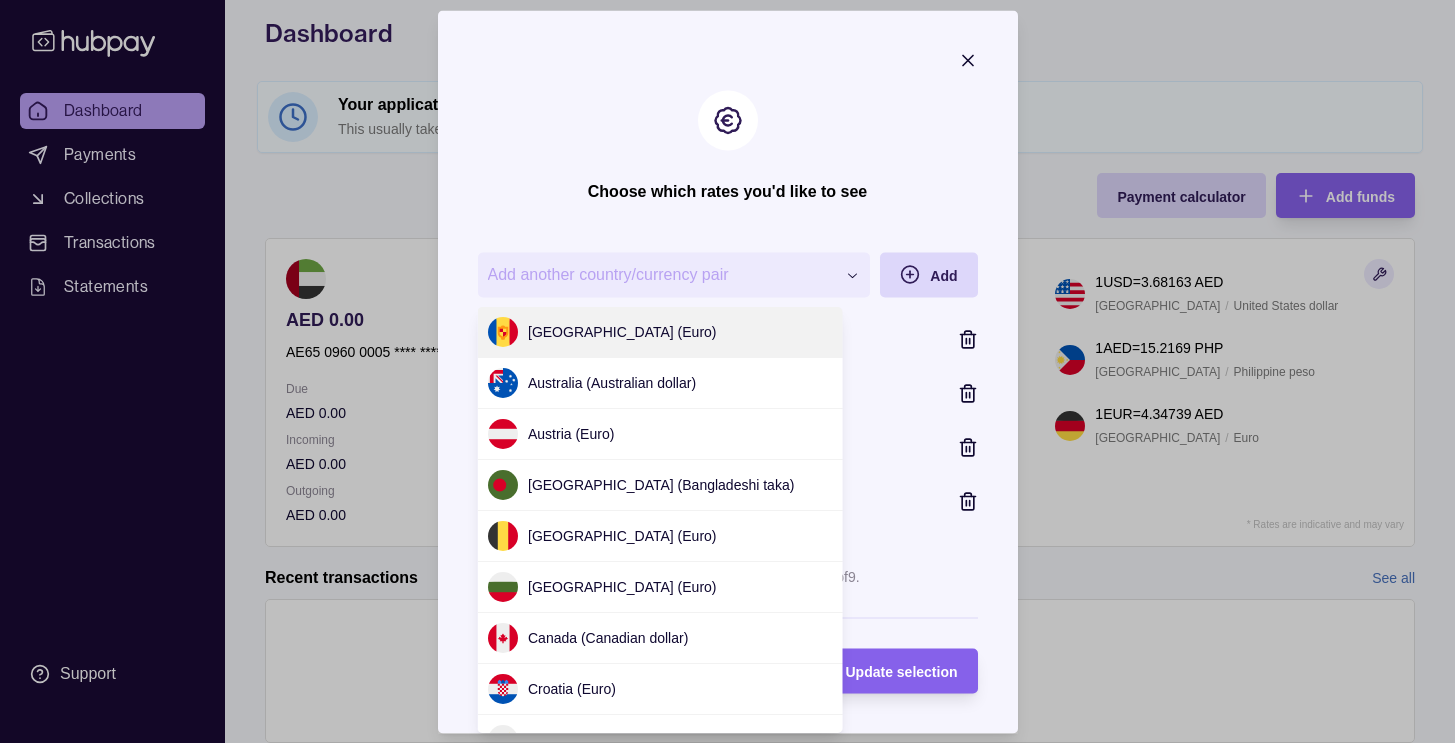 click on "**********" at bounding box center (727, 807) 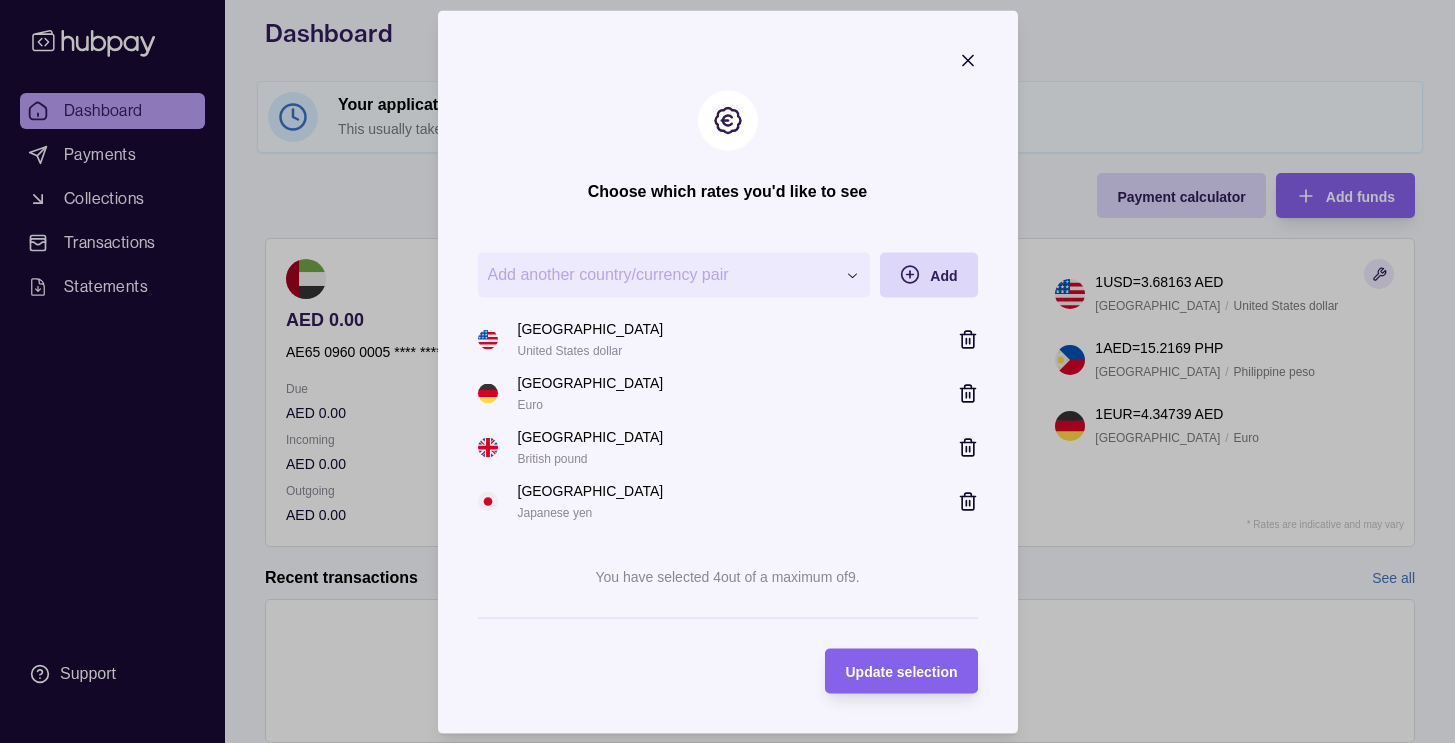 click on "**********" at bounding box center [727, 807] 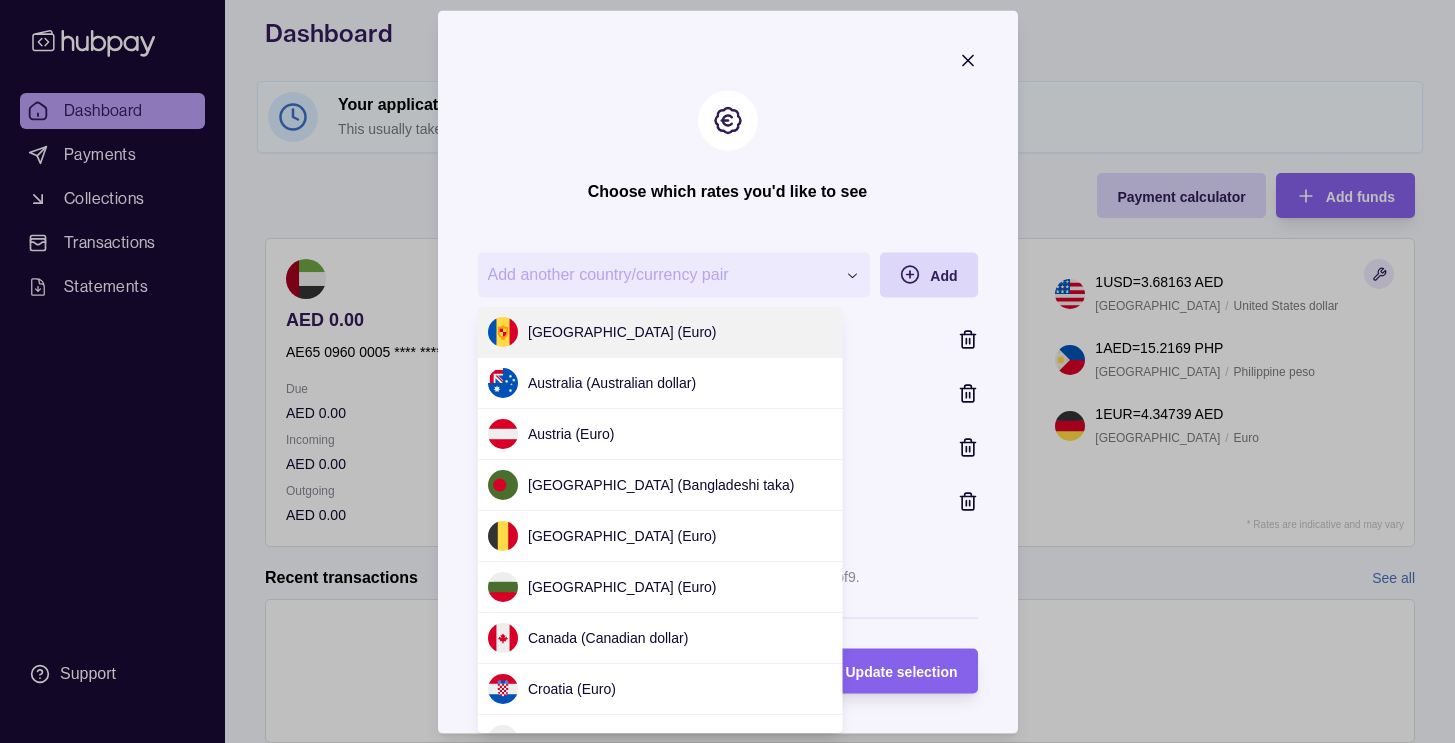 click on "**********" at bounding box center [727, 807] 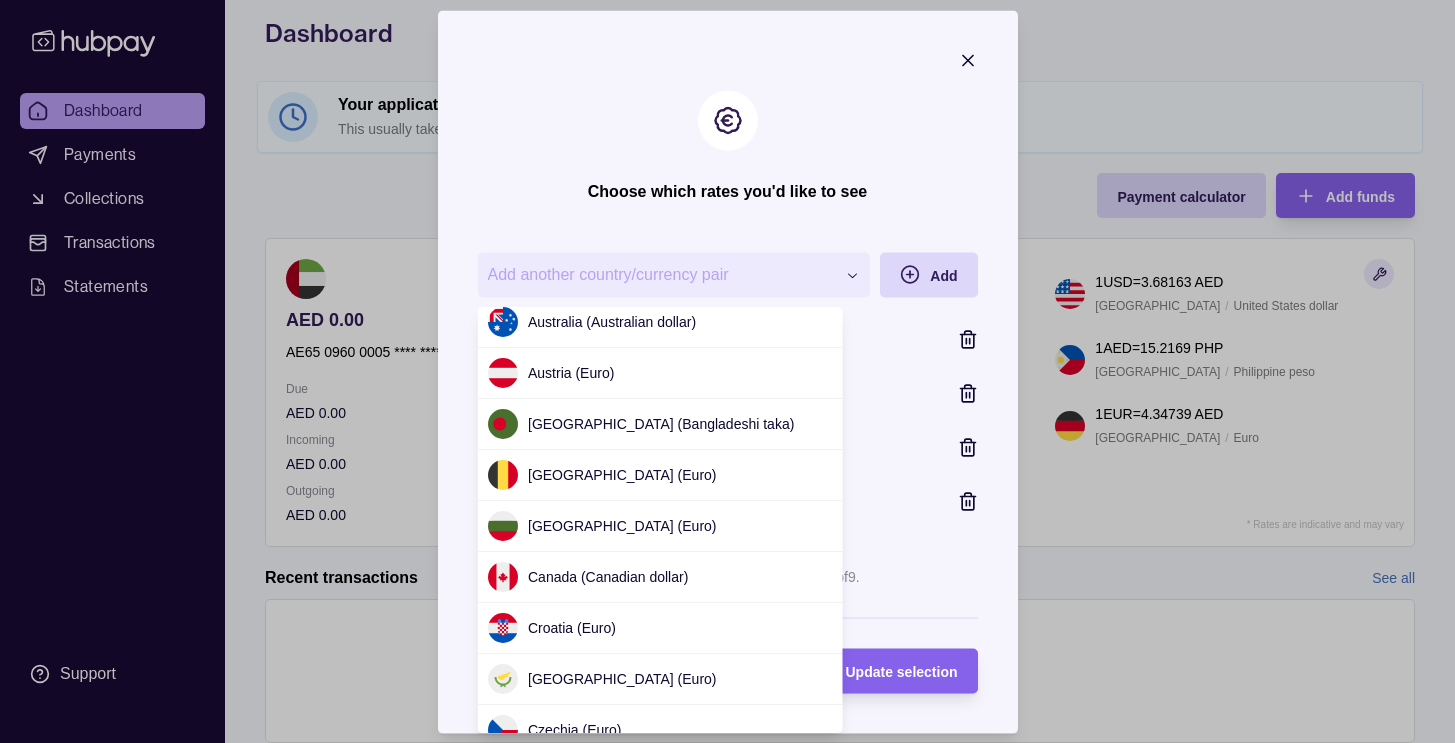 scroll, scrollTop: 0, scrollLeft: 0, axis: both 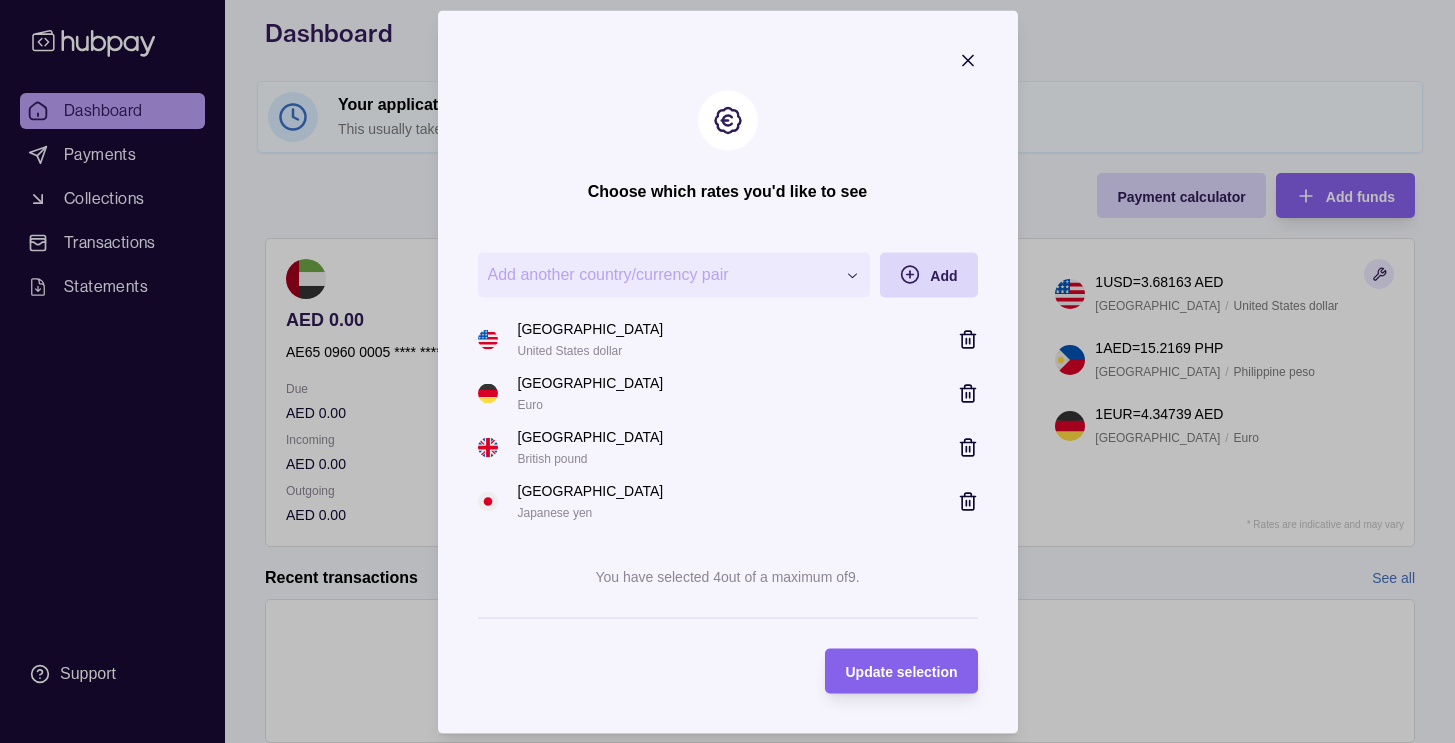 click on "**********" at bounding box center [727, 807] 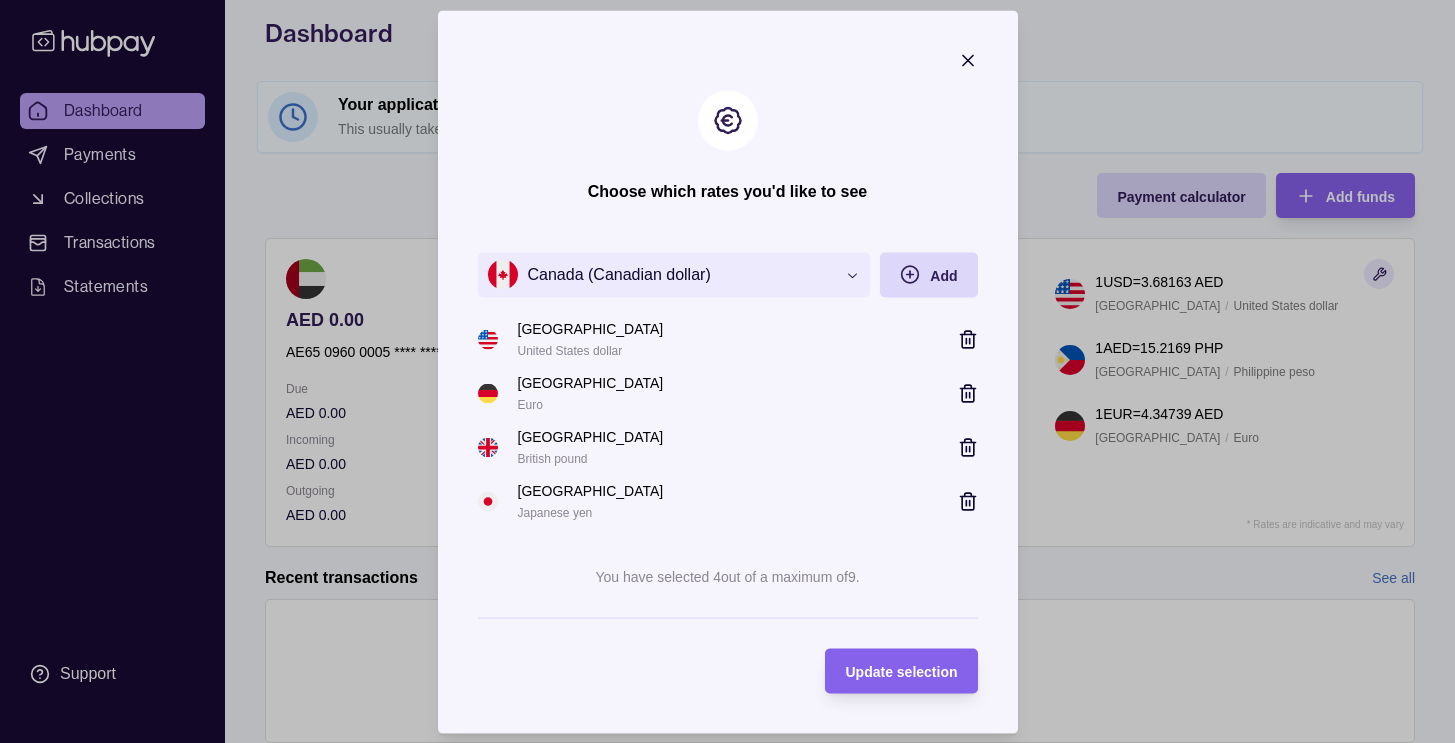 click on "**********" at bounding box center (727, 807) 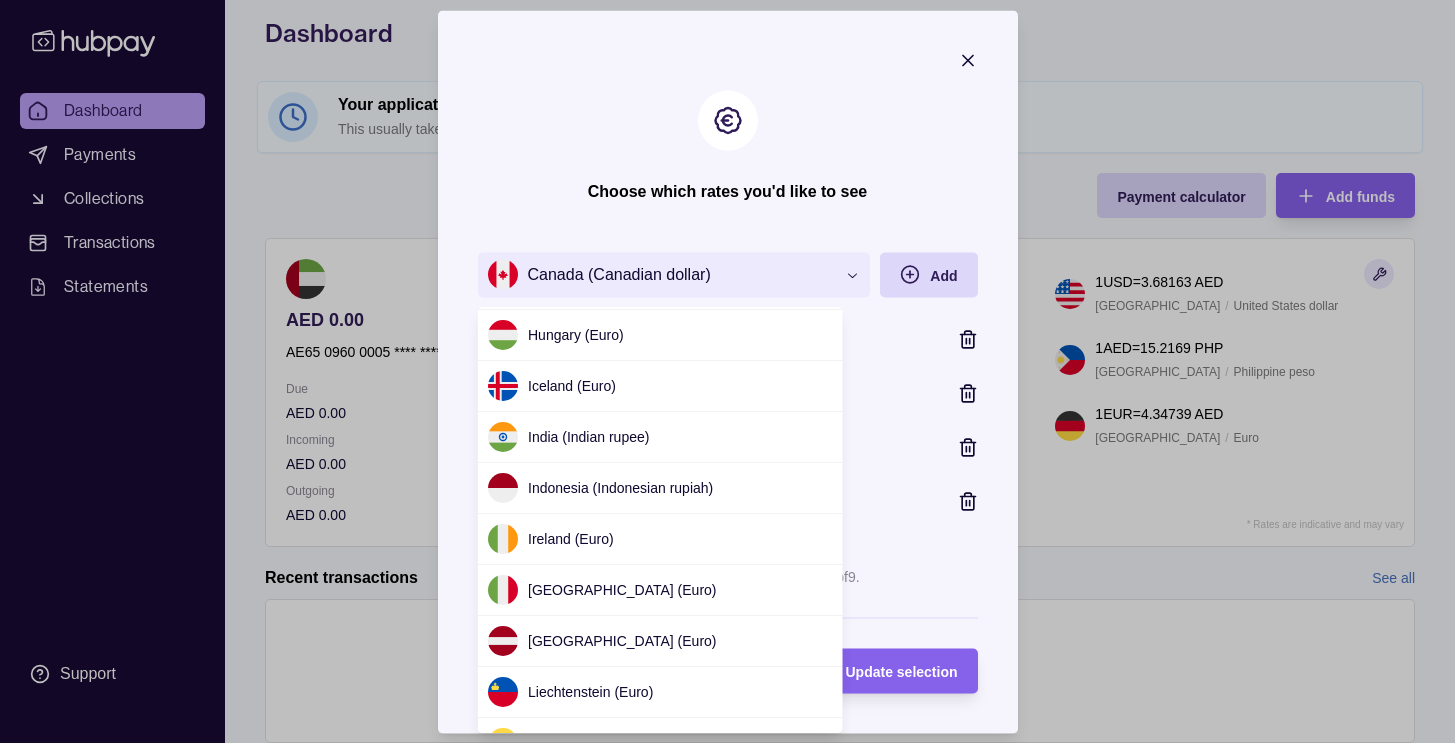 scroll, scrollTop: 814, scrollLeft: 0, axis: vertical 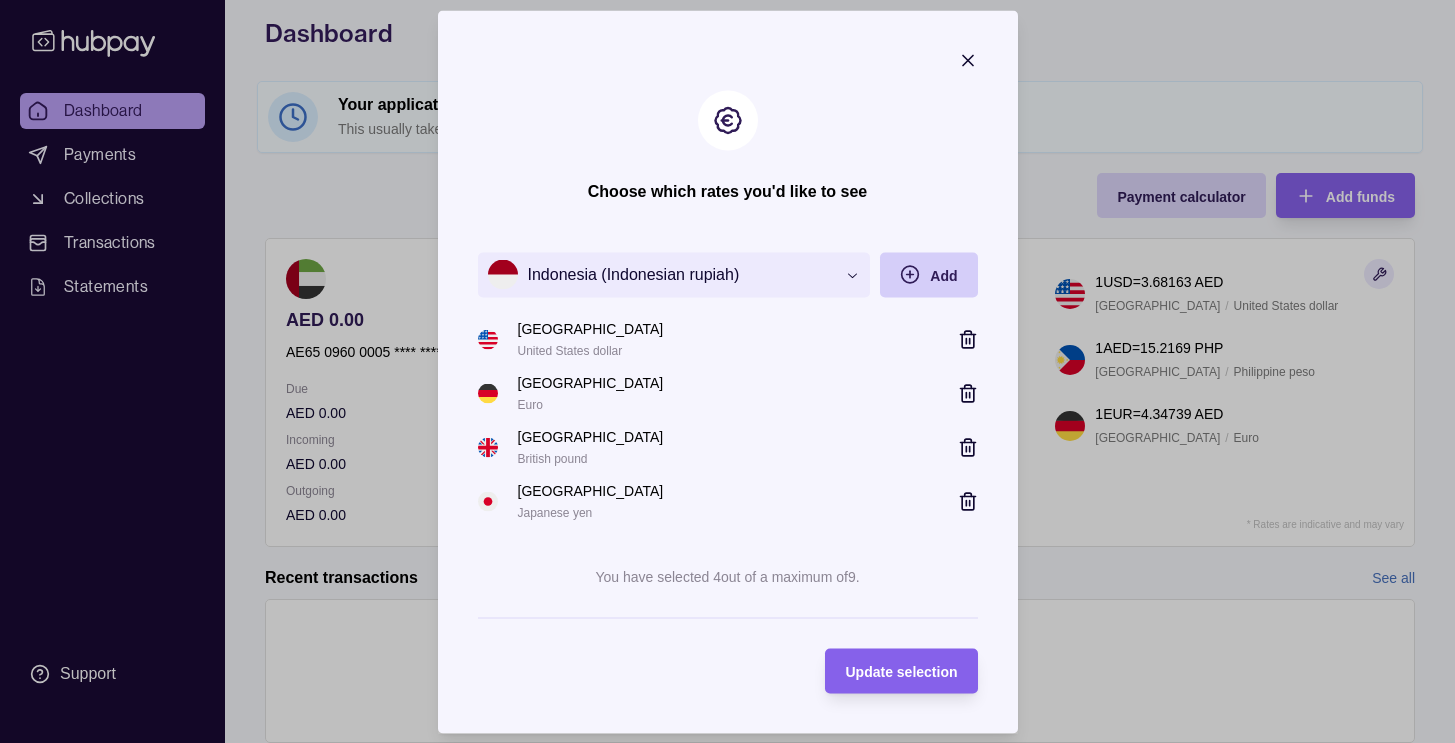 click on "Add" at bounding box center (943, 275) 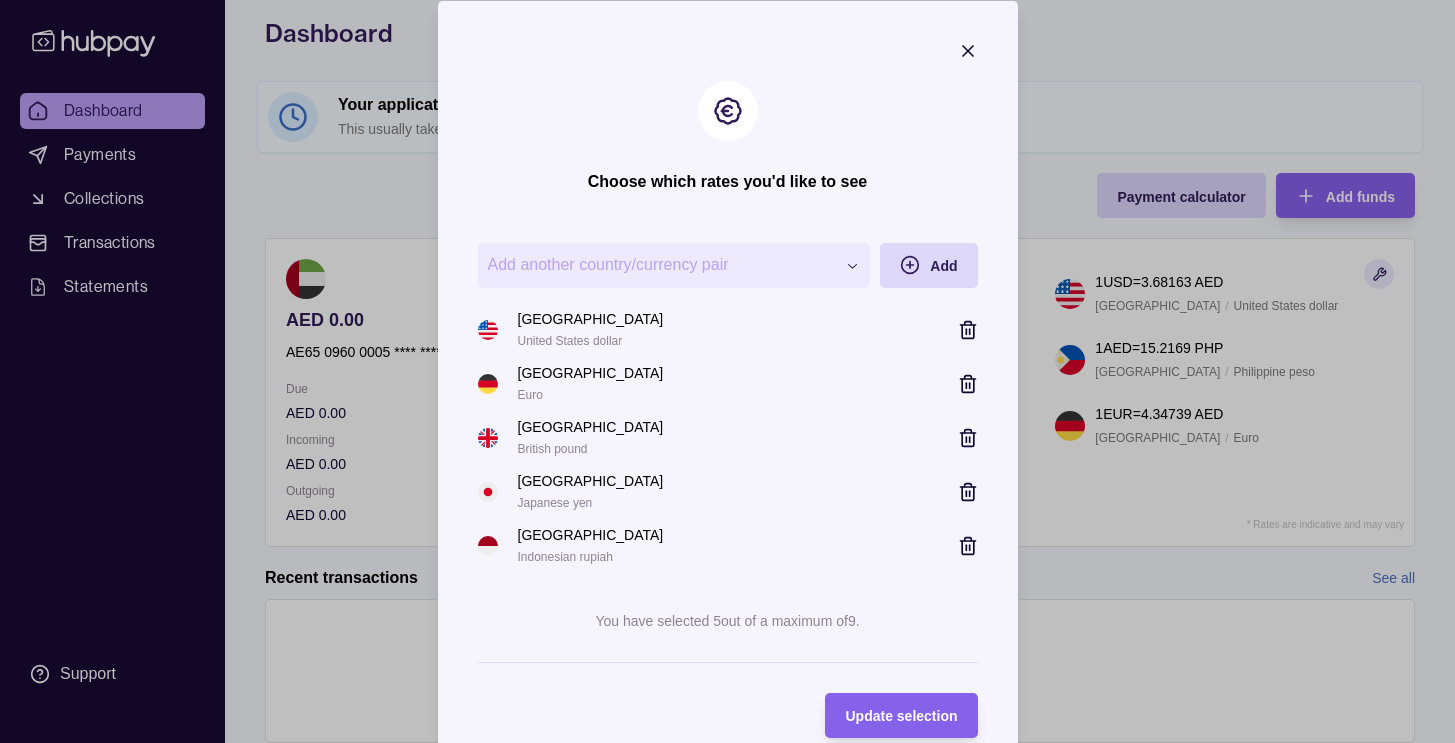scroll, scrollTop: 34, scrollLeft: 0, axis: vertical 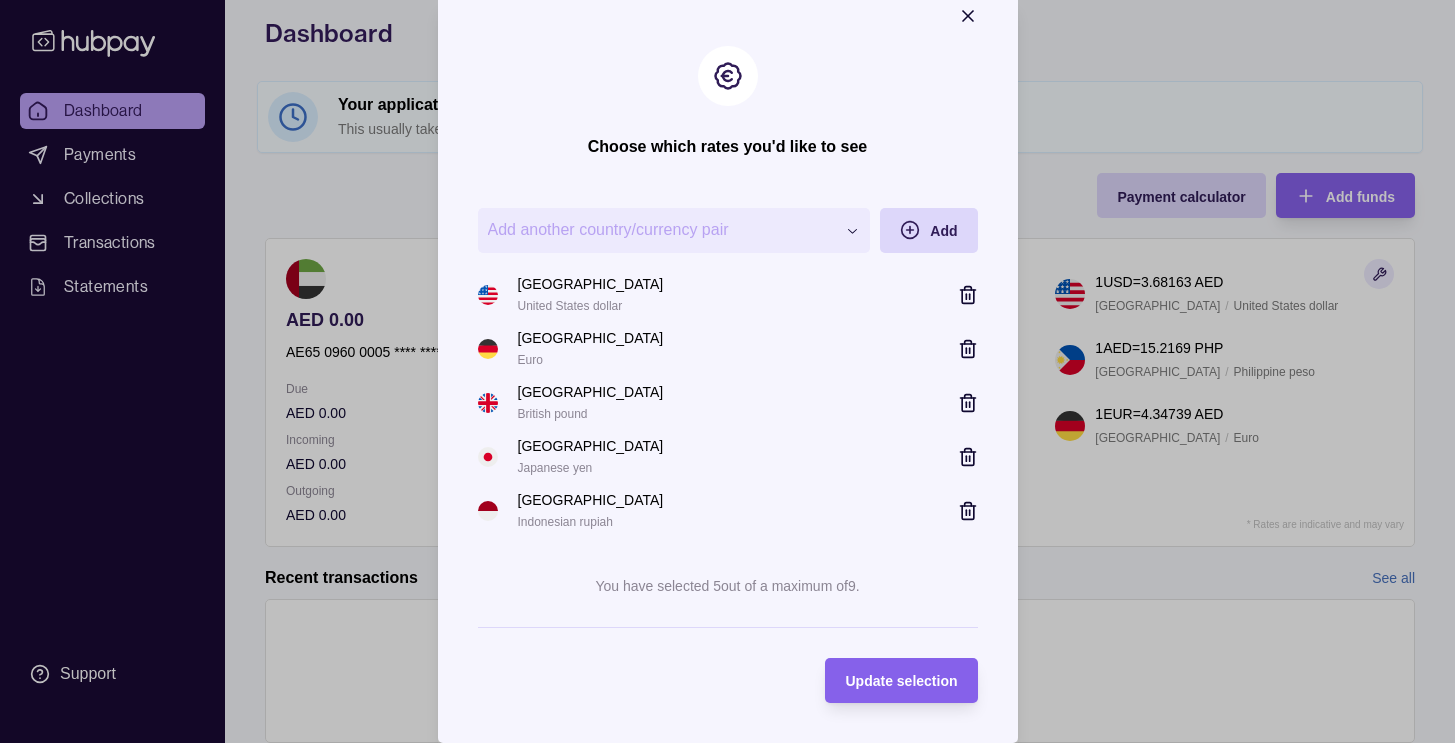click on "**********" at bounding box center [727, 807] 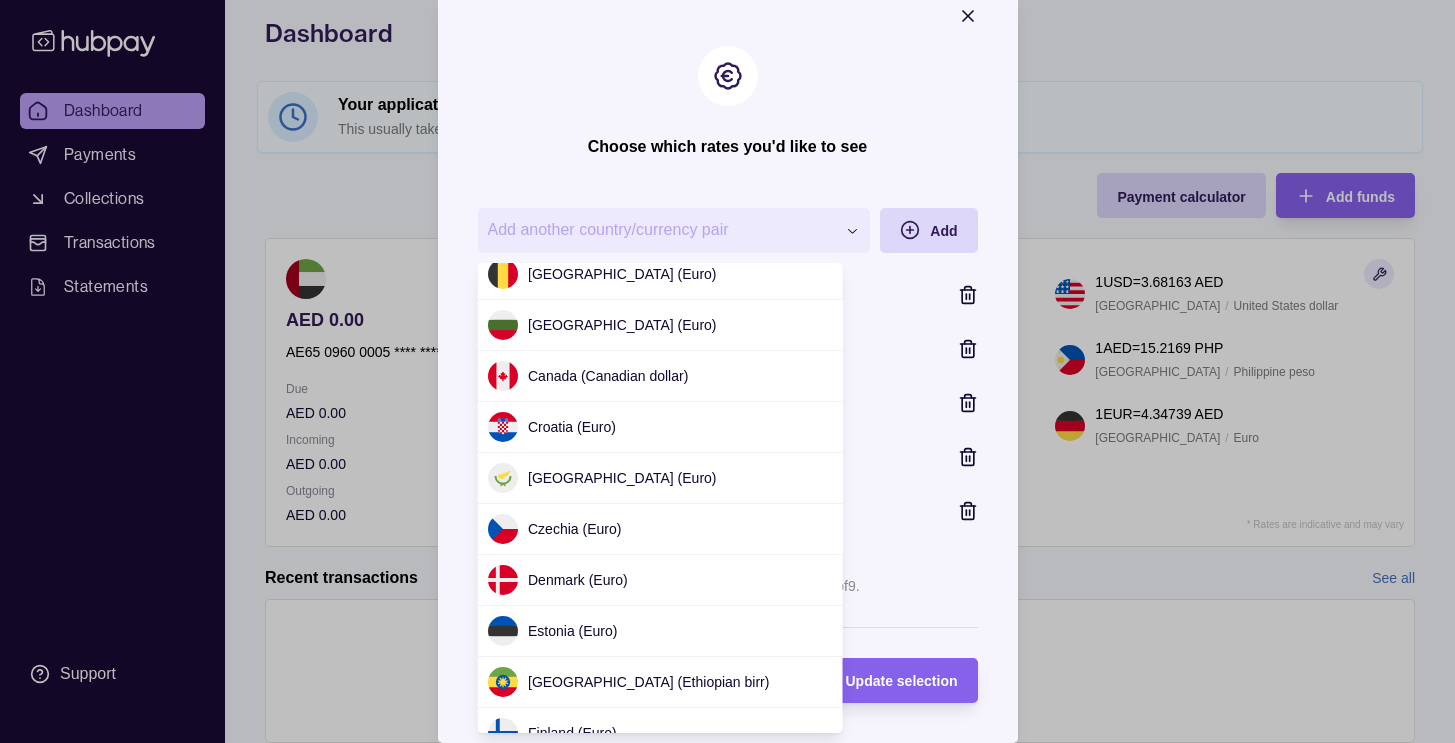 scroll, scrollTop: 205, scrollLeft: 0, axis: vertical 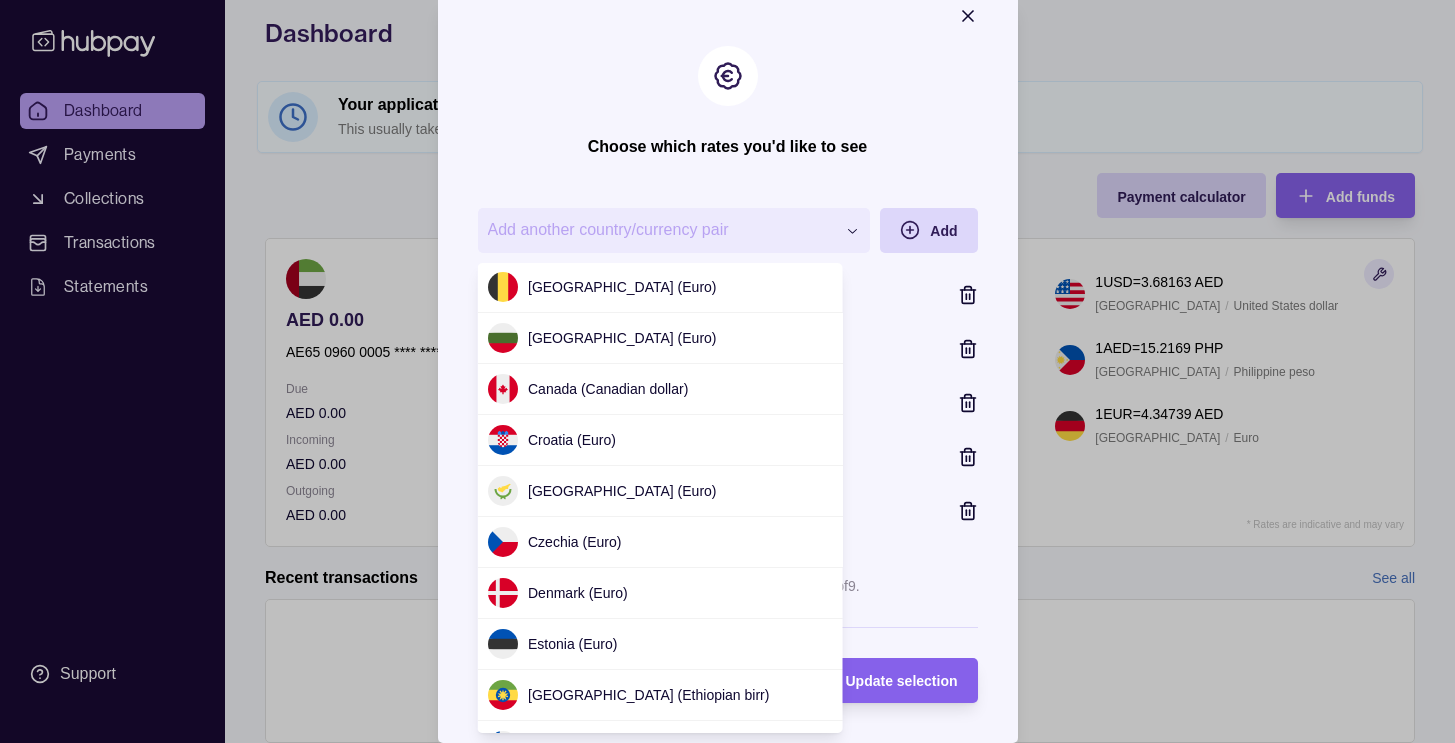 click on "**********" at bounding box center [727, 807] 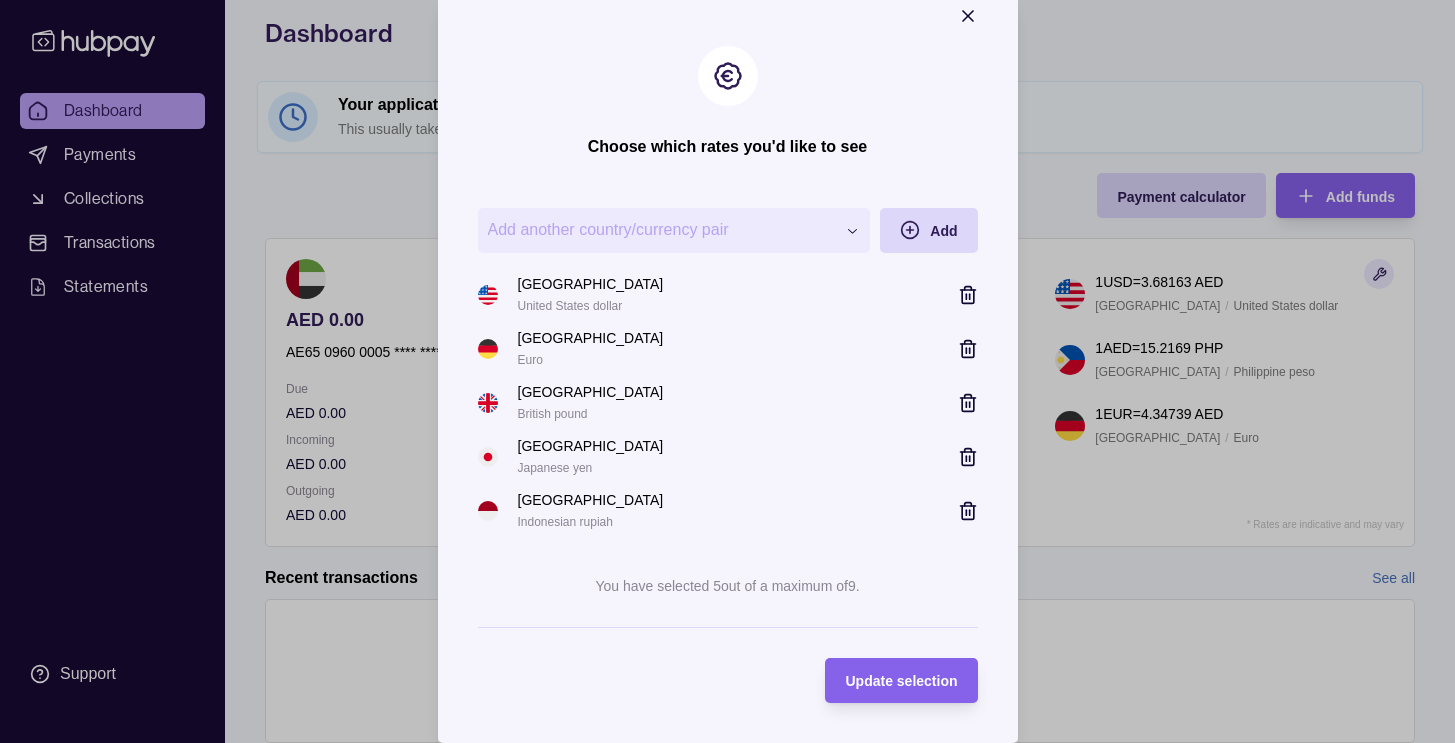 click on "Update selection" at bounding box center [901, 682] 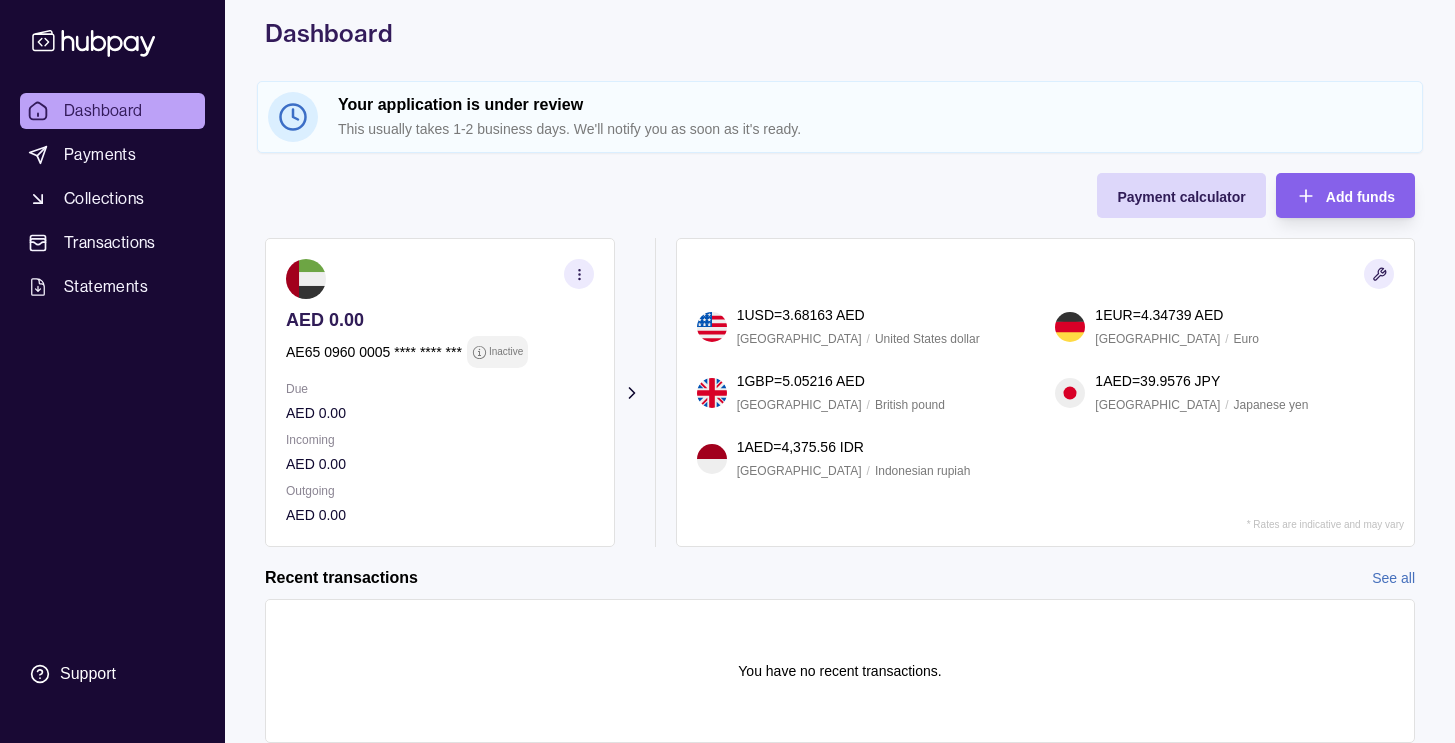 click on "1  USD  =  3.68163   AED [GEOGRAPHIC_DATA] / United States dollar 1  EUR  =  4.34739   AED [GEOGRAPHIC_DATA] / Euro 1  GBP  =  5.05216   AED [GEOGRAPHIC_DATA] / British pound 1  AED  =  39.9576   JPY [GEOGRAPHIC_DATA] / Japanese yen 1  AED  =  4,375.56   IDR Indonesia / Indonesian rupiah * Rates are indicative and may vary" at bounding box center [1045, 392] 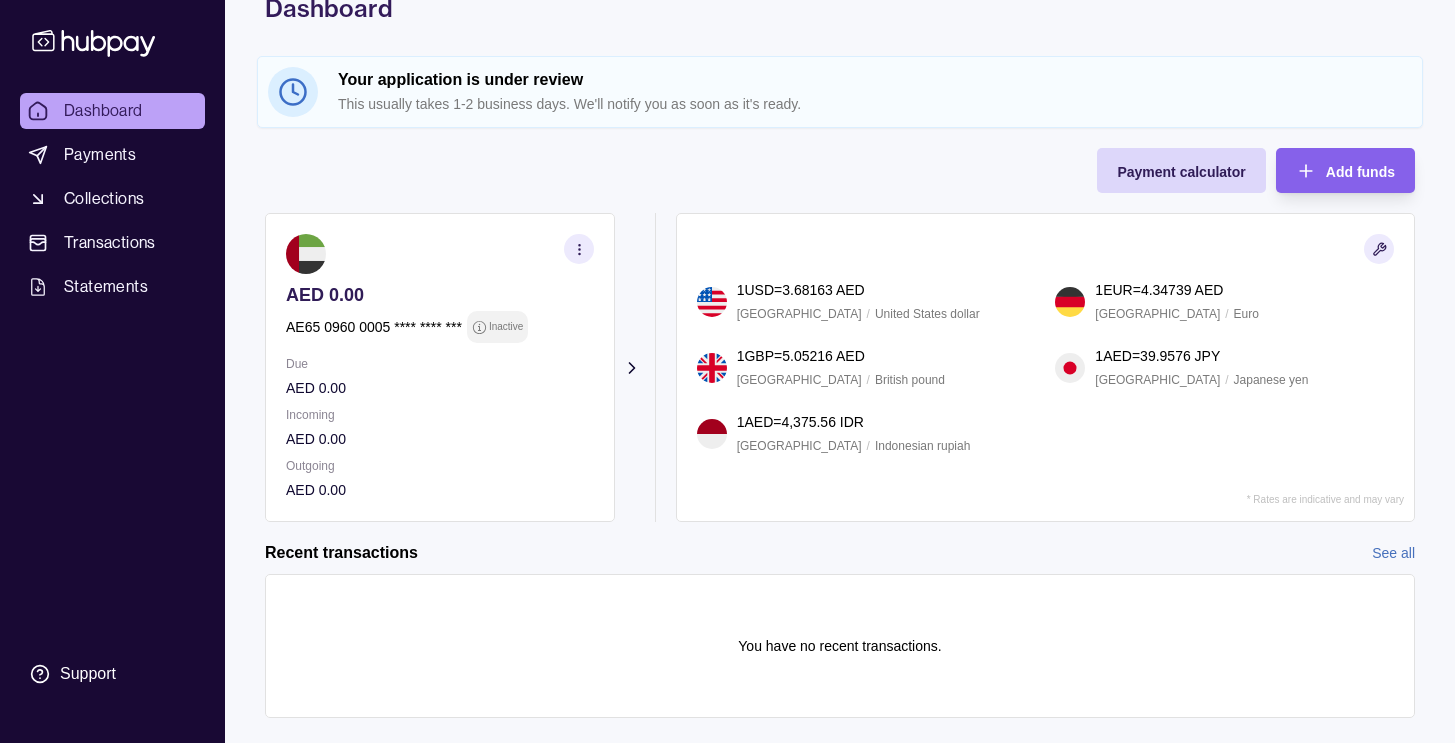 scroll, scrollTop: 114, scrollLeft: 0, axis: vertical 